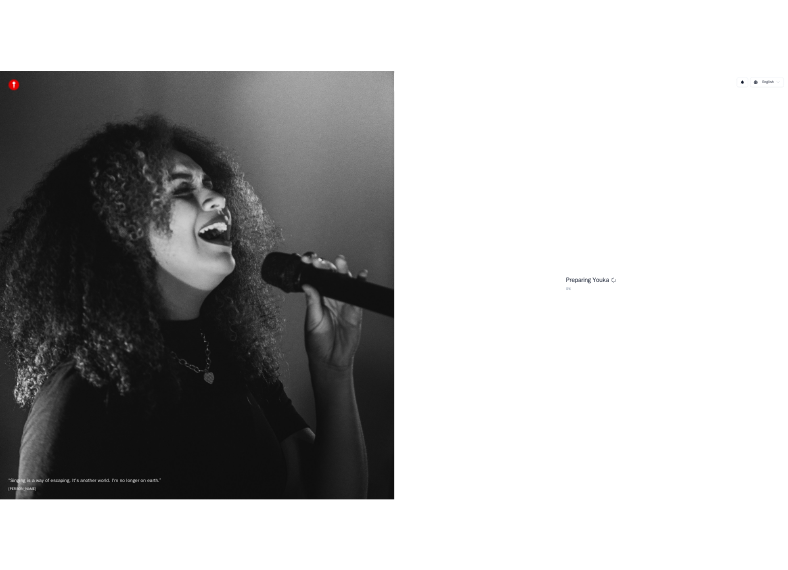 scroll, scrollTop: 0, scrollLeft: 0, axis: both 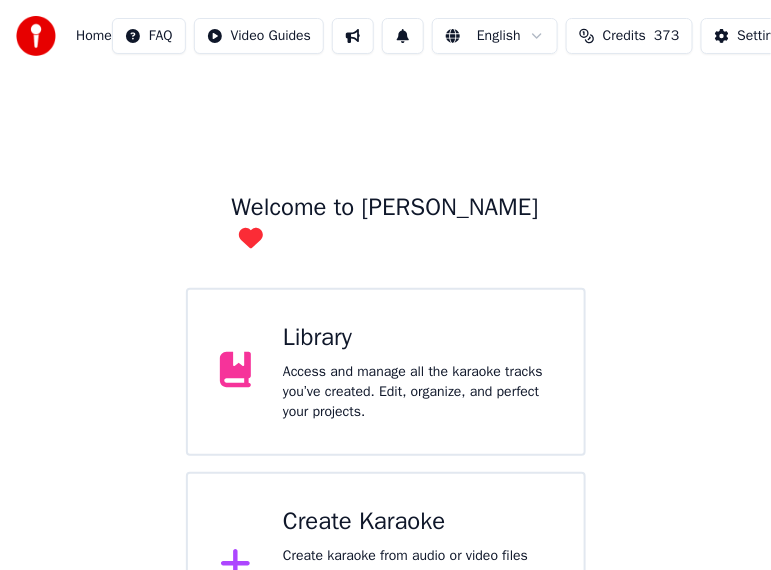 click on "Create Karaoke" at bounding box center [417, 522] 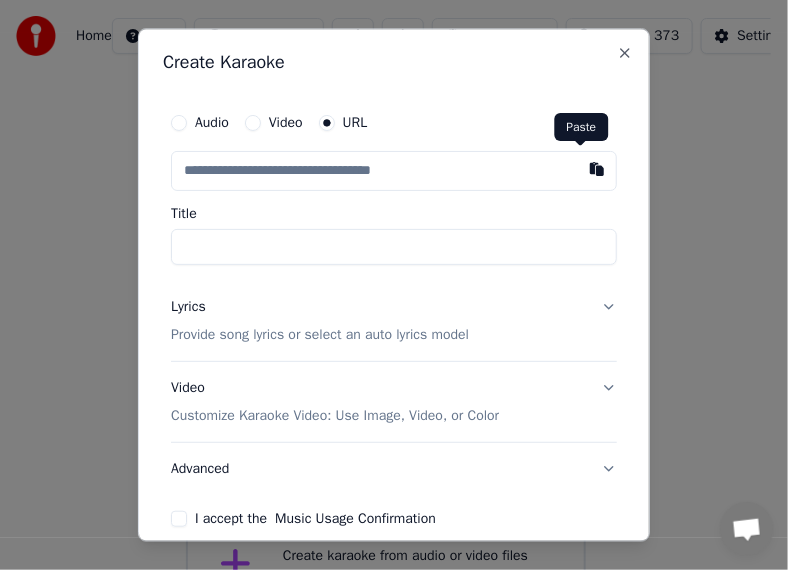 click at bounding box center [597, 170] 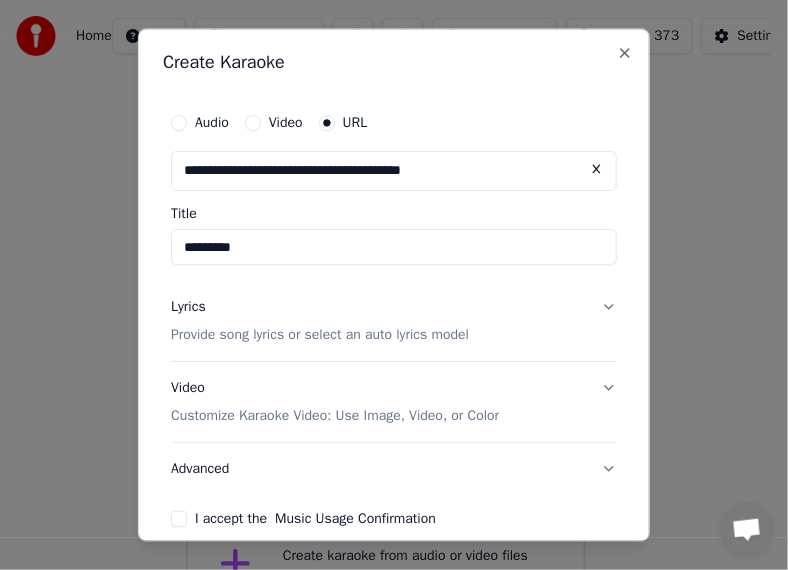 click on "*********" at bounding box center (394, 248) 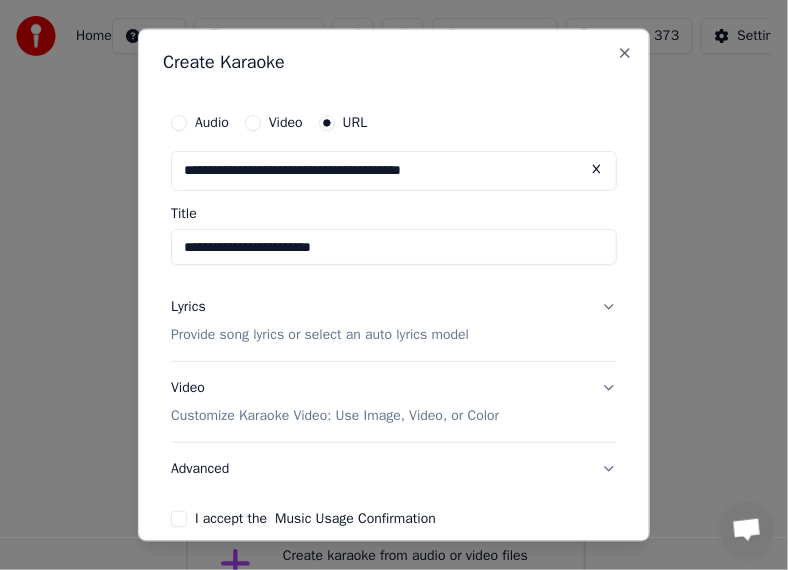 type on "**********" 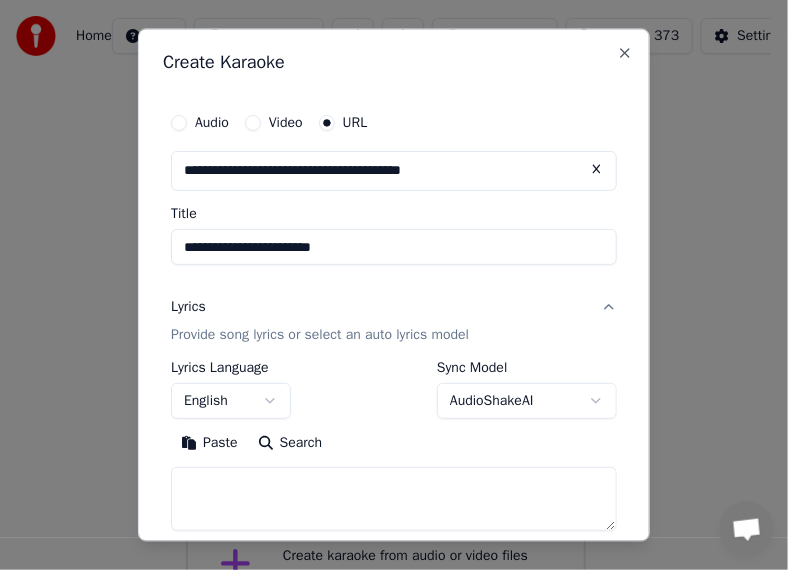 click on "English" at bounding box center [231, 401] 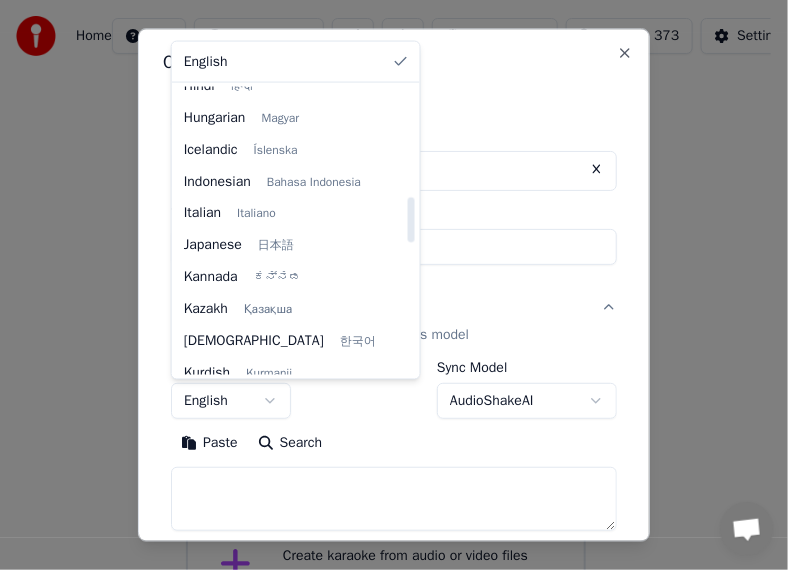 scroll, scrollTop: 700, scrollLeft: 0, axis: vertical 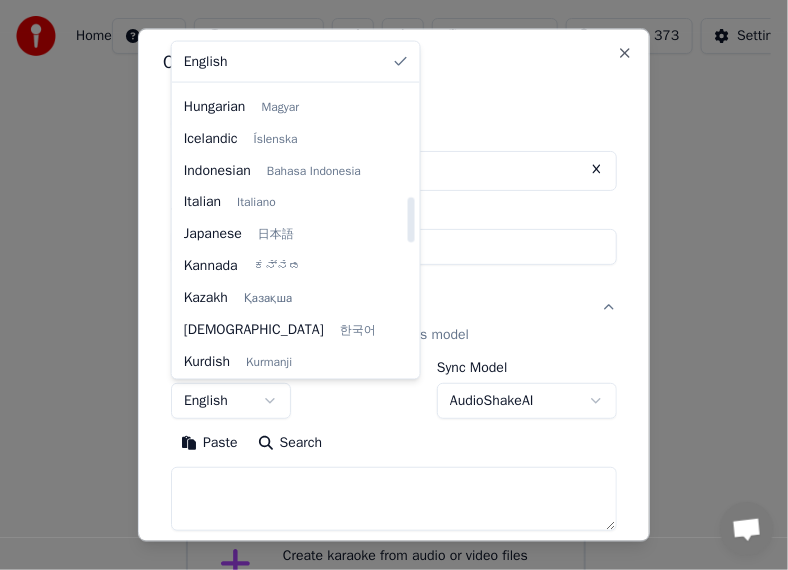 select on "**" 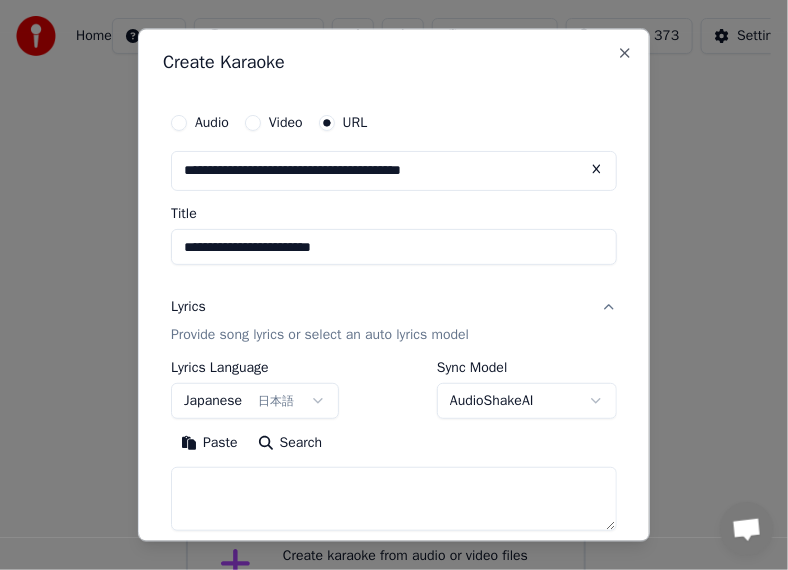 click on "**********" at bounding box center [385, 330] 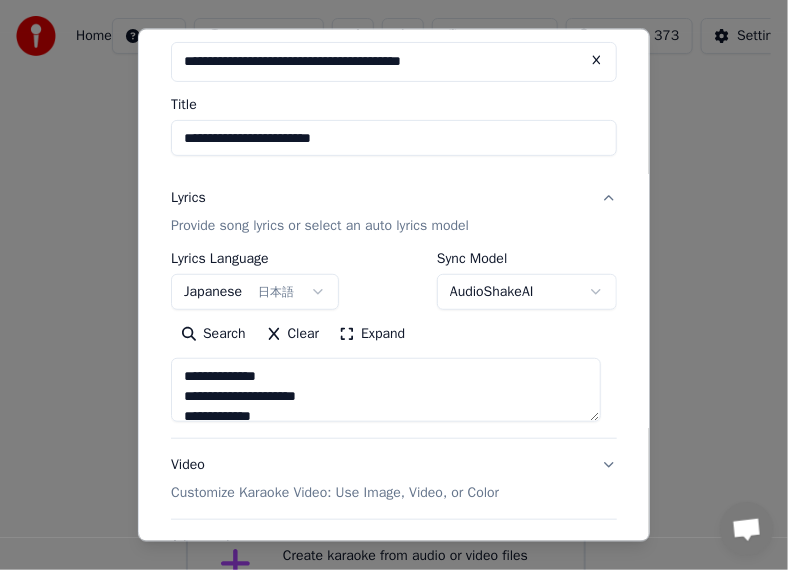 scroll, scrollTop: 280, scrollLeft: 0, axis: vertical 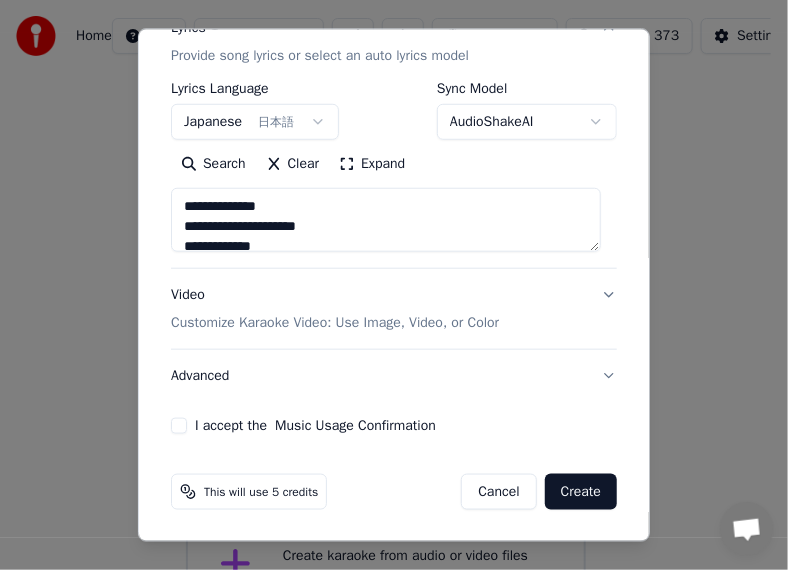 click on "Advanced" at bounding box center (394, 375) 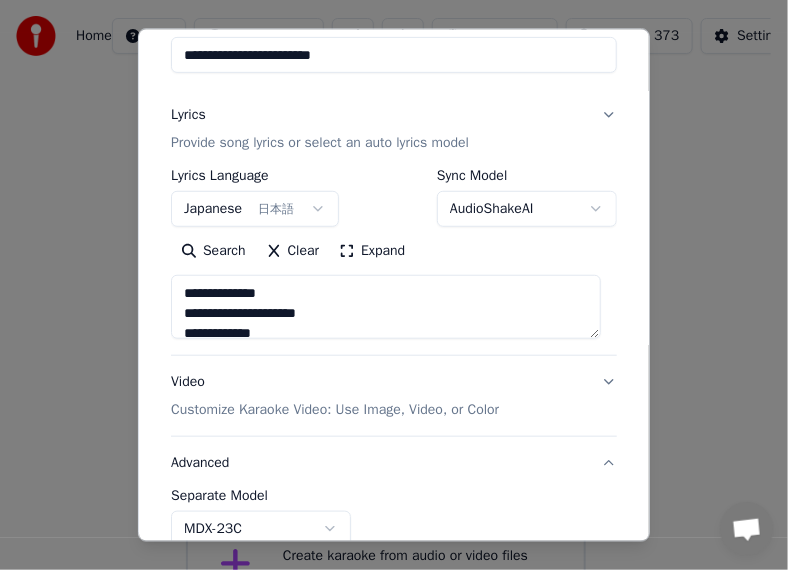 scroll, scrollTop: 167, scrollLeft: 0, axis: vertical 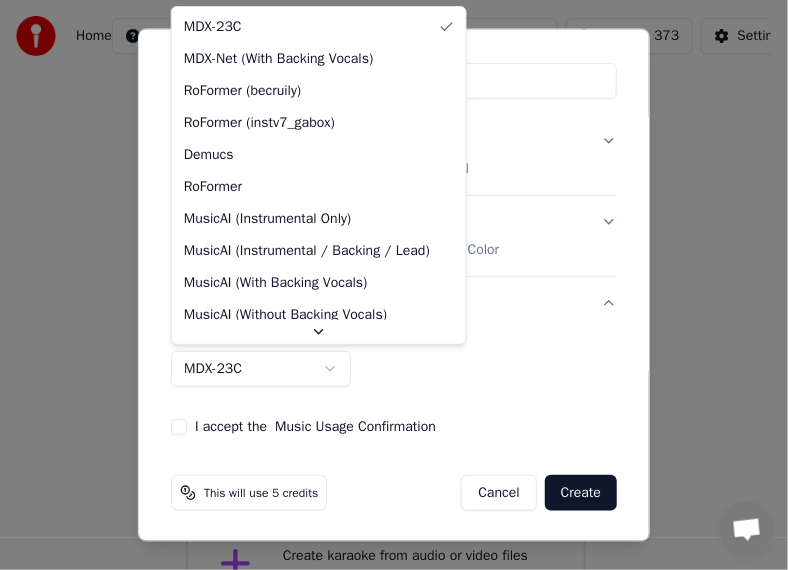 click on "**********" at bounding box center (385, 330) 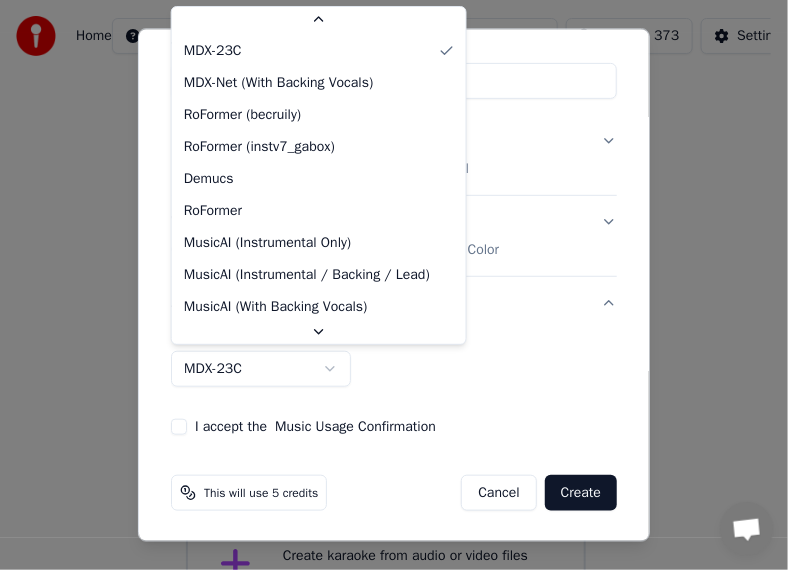 scroll, scrollTop: 66, scrollLeft: 0, axis: vertical 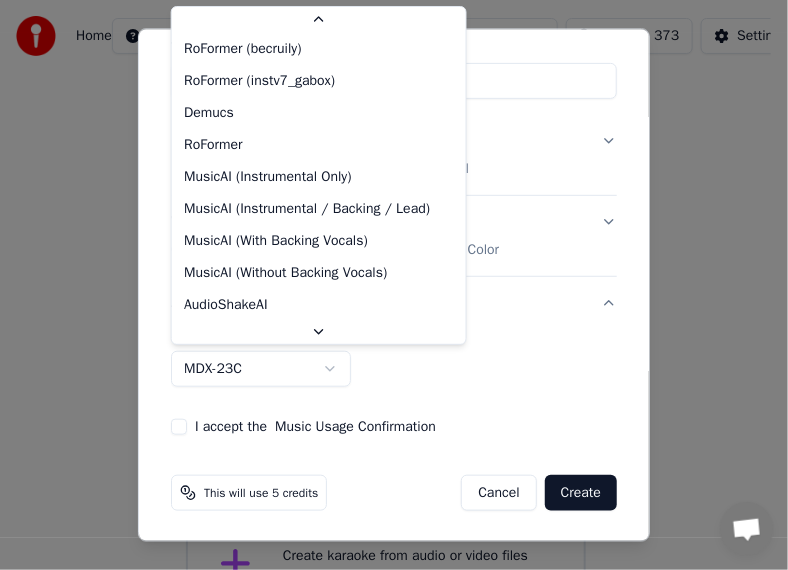 select on "**********" 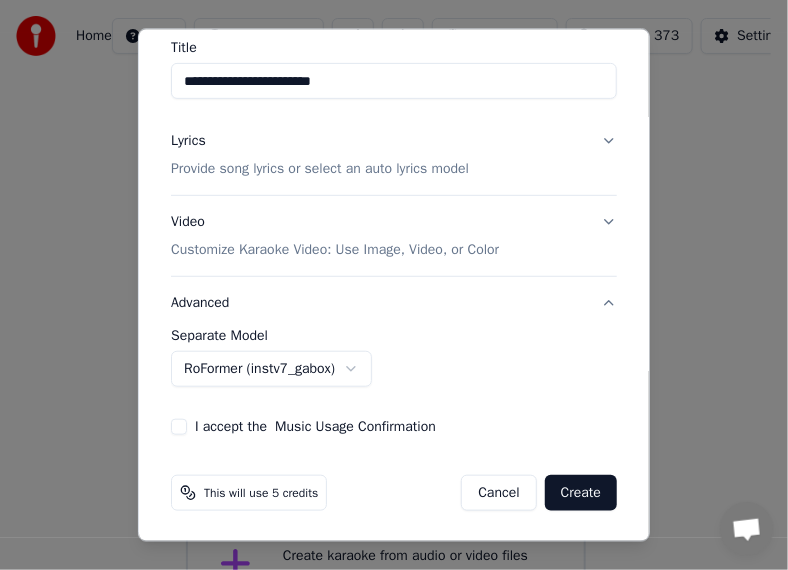 click on "I accept the   Music Usage Confirmation" at bounding box center [179, 426] 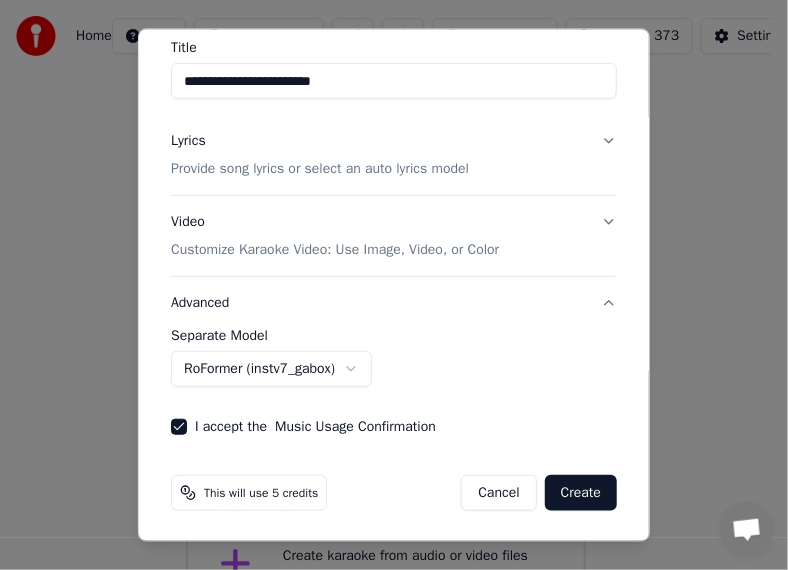 click on "Create" at bounding box center (581, 492) 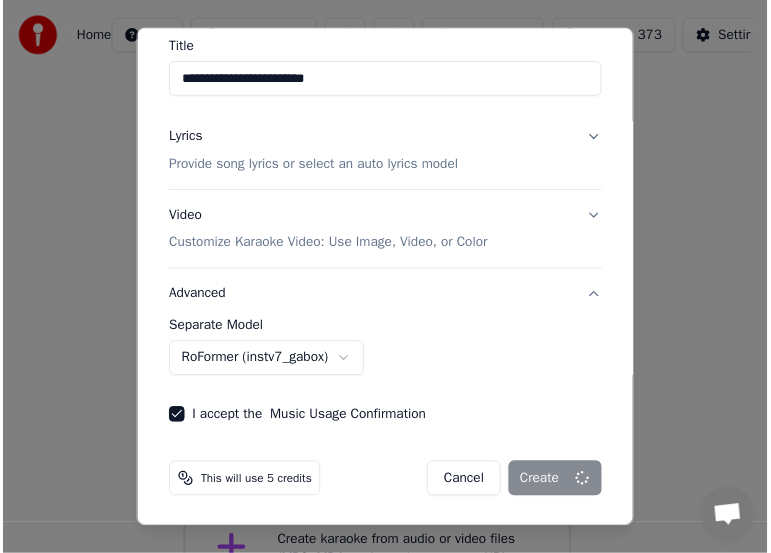 scroll, scrollTop: 166, scrollLeft: 0, axis: vertical 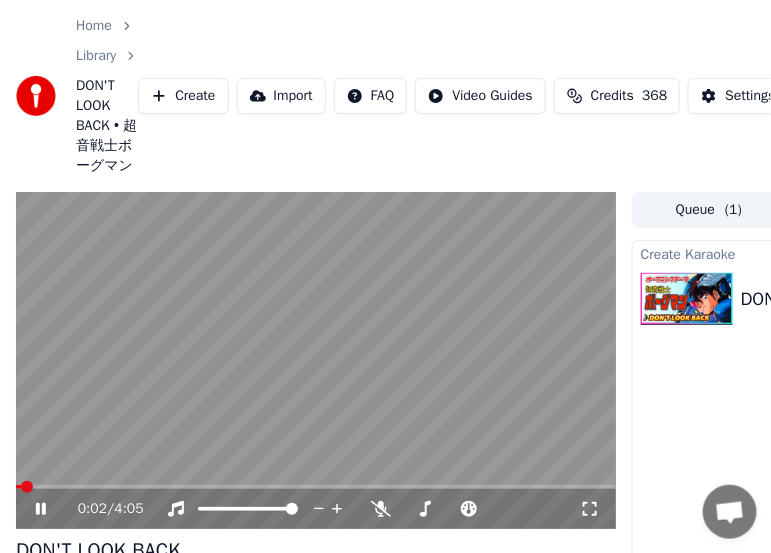 click 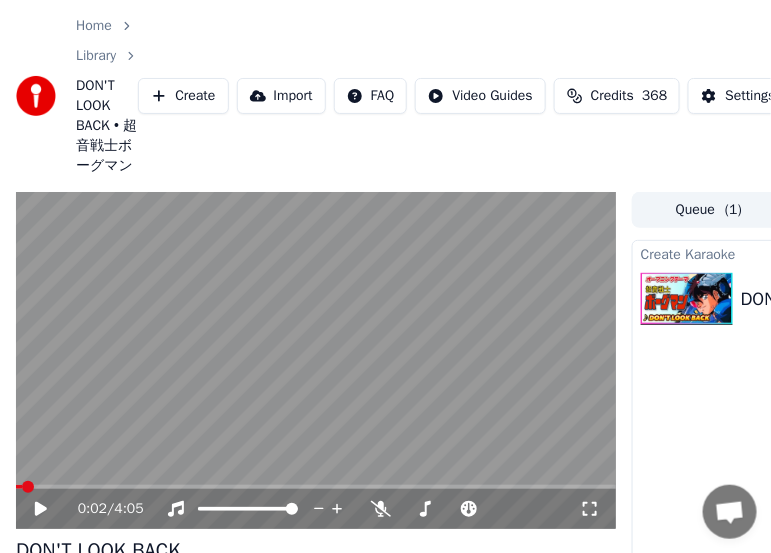 click at bounding box center (316, 361) 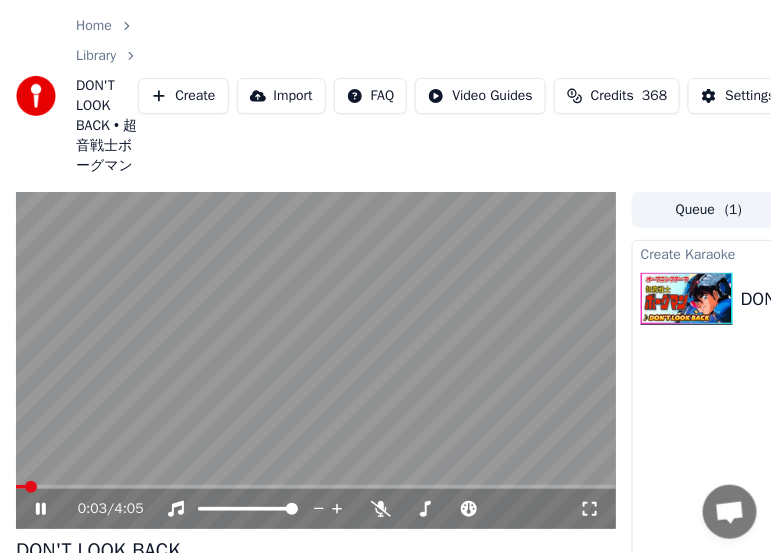 click on "0:03  /  4:05" at bounding box center [316, 509] 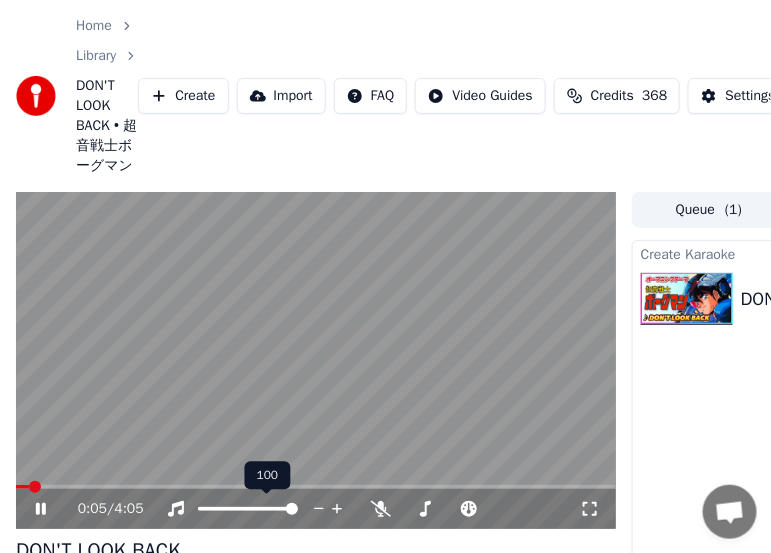 click at bounding box center [266, 509] 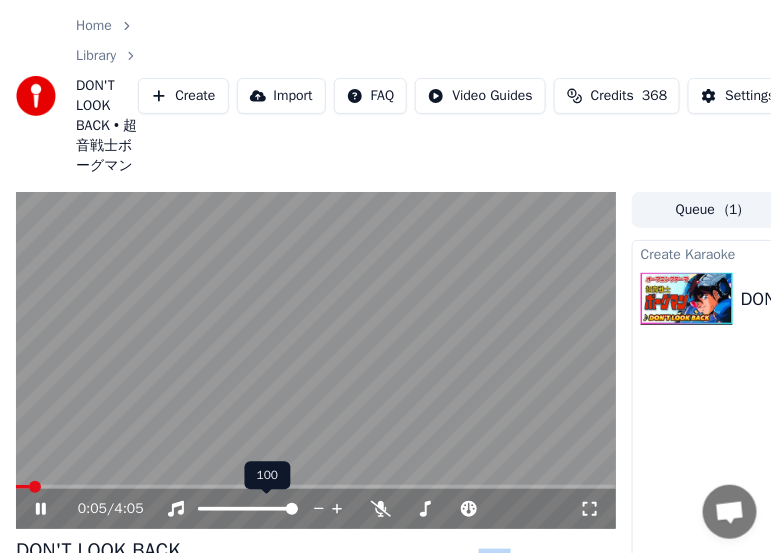 click at bounding box center [266, 509] 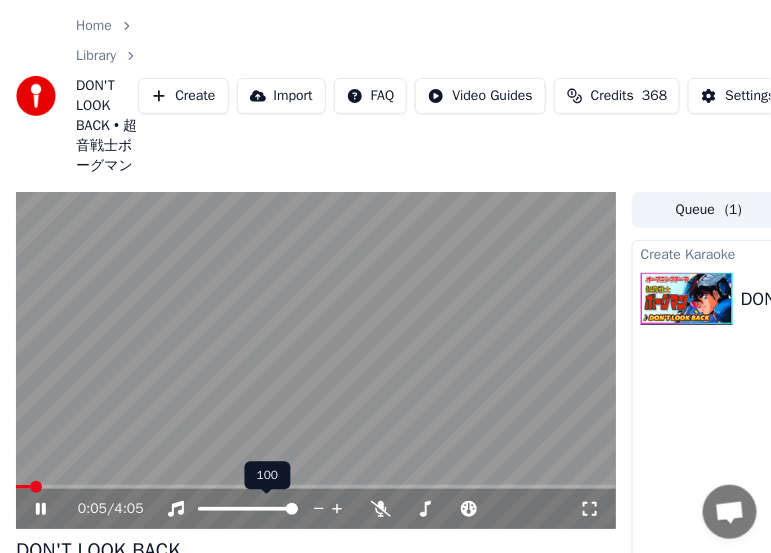 click at bounding box center (266, 509) 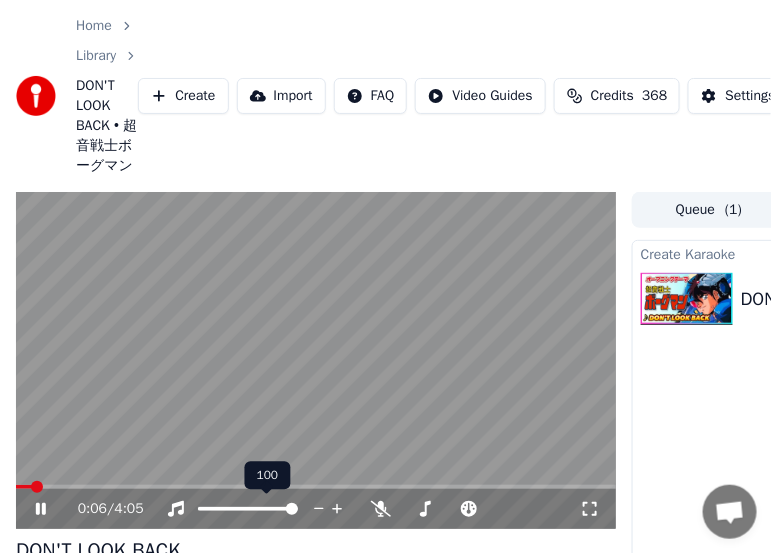 click at bounding box center [248, 509] 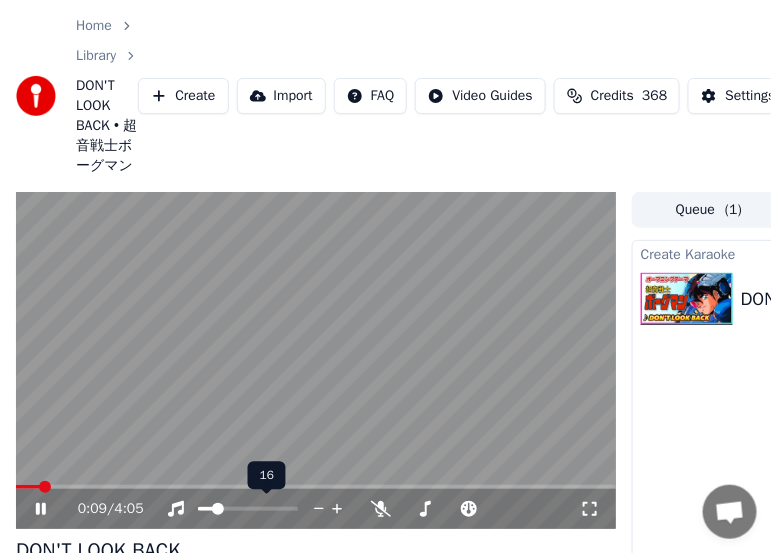 click at bounding box center (218, 509) 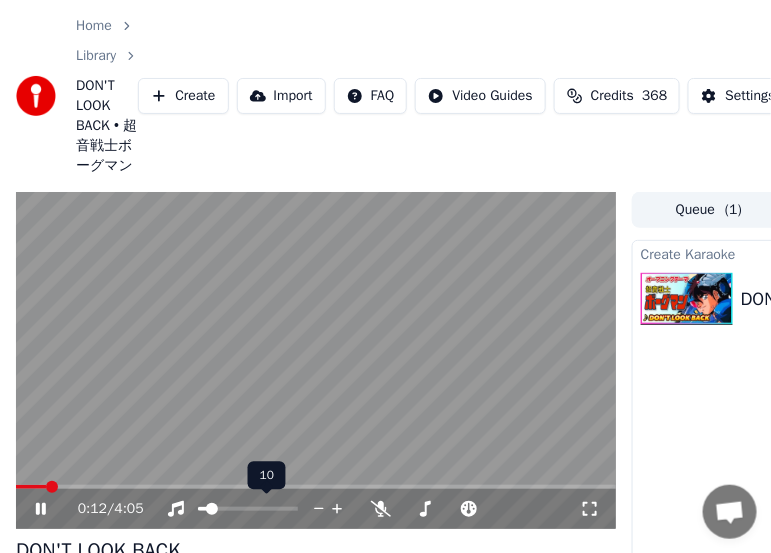 click at bounding box center (212, 509) 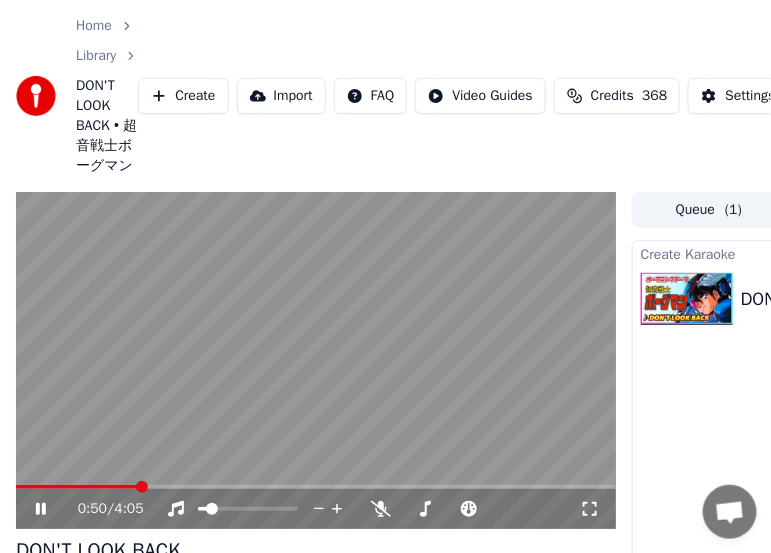 click at bounding box center [316, 487] 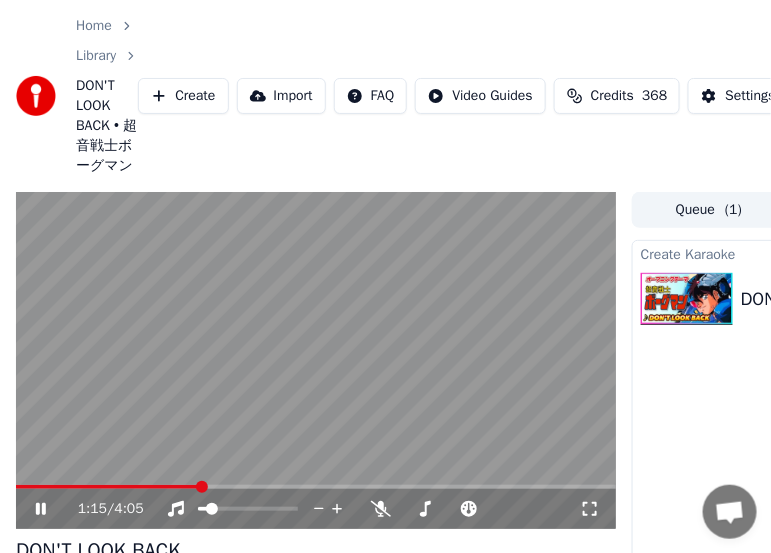 click at bounding box center (316, 487) 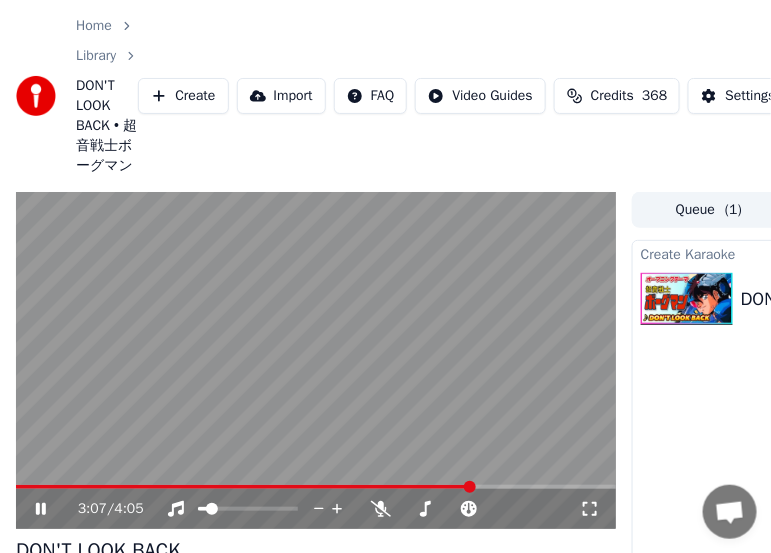 click at bounding box center [316, 487] 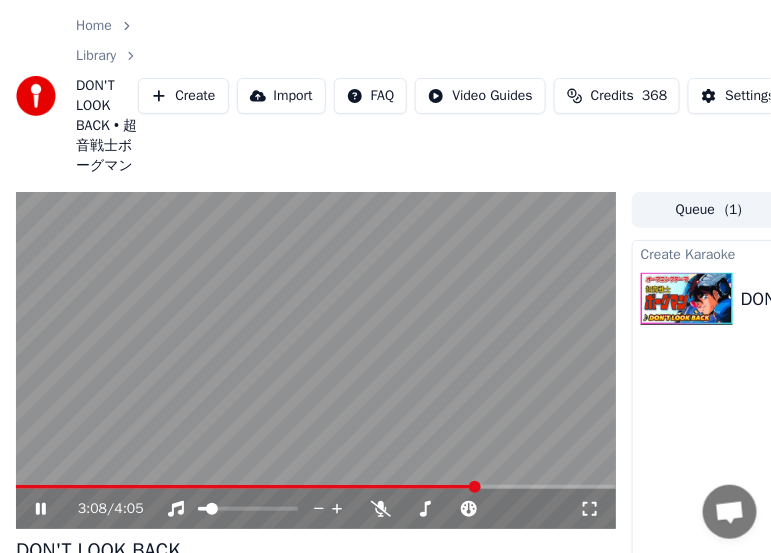 click at bounding box center [316, 487] 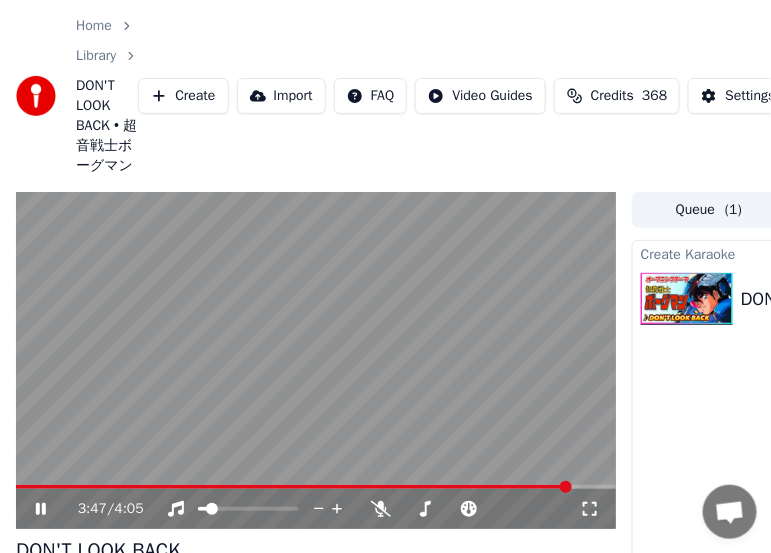 click at bounding box center [316, 487] 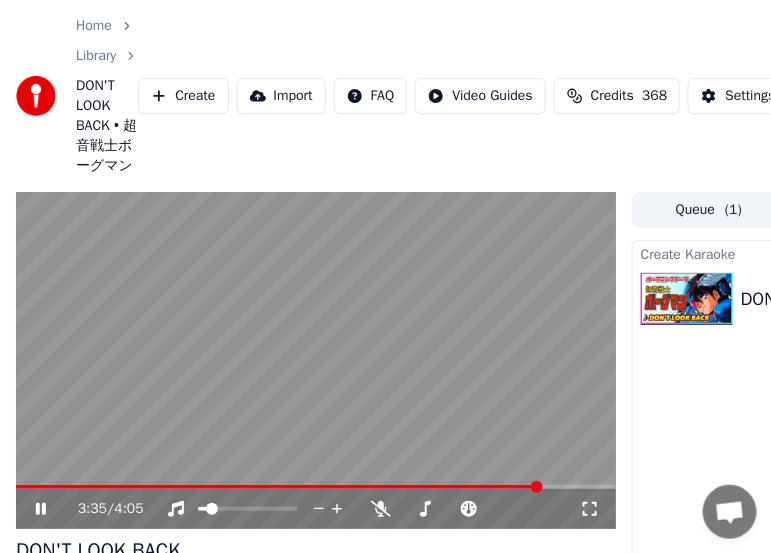 click at bounding box center [279, 487] 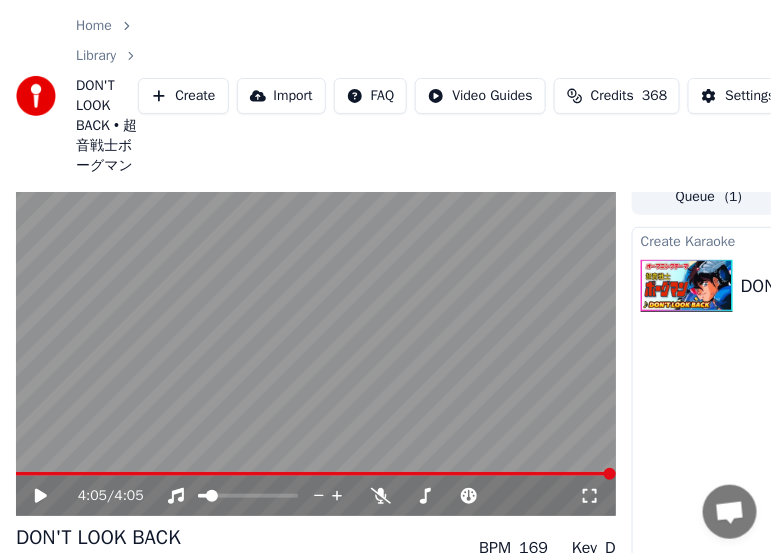 scroll, scrollTop: 26, scrollLeft: 0, axis: vertical 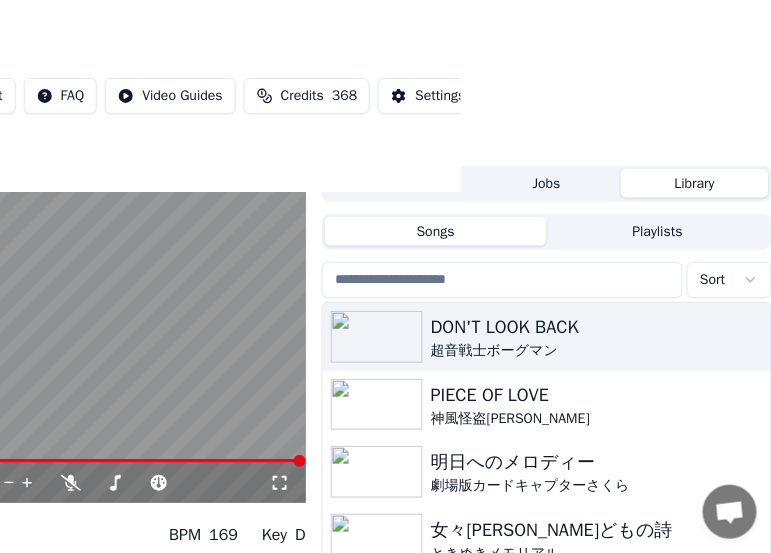 click on "Library" at bounding box center (695, 183) 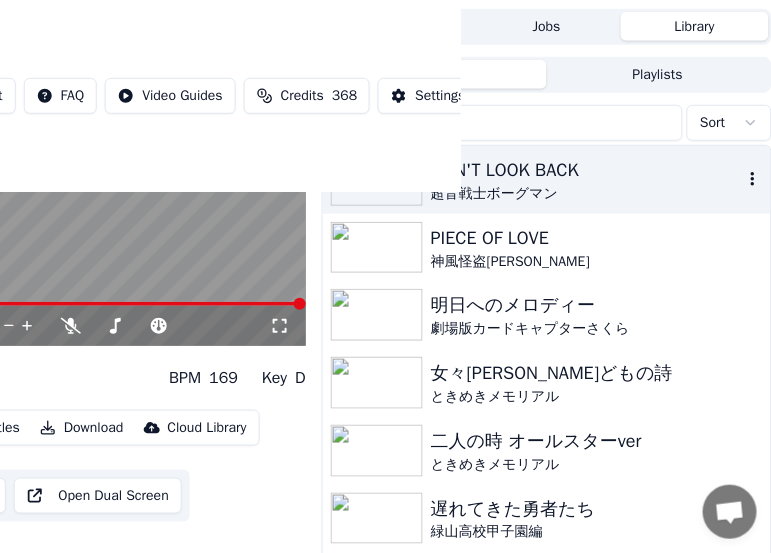 scroll, scrollTop: 202, scrollLeft: 310, axis: both 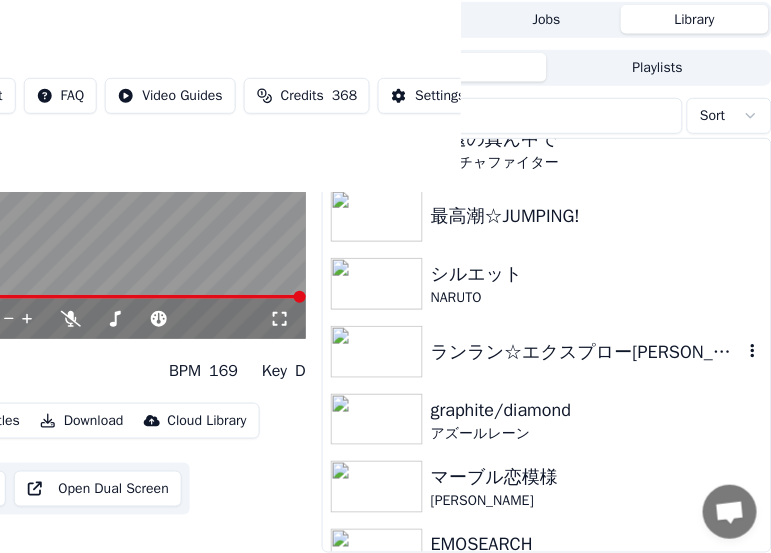 click on "ランラン☆エクスプロー[PERSON_NAME]" at bounding box center [587, 352] 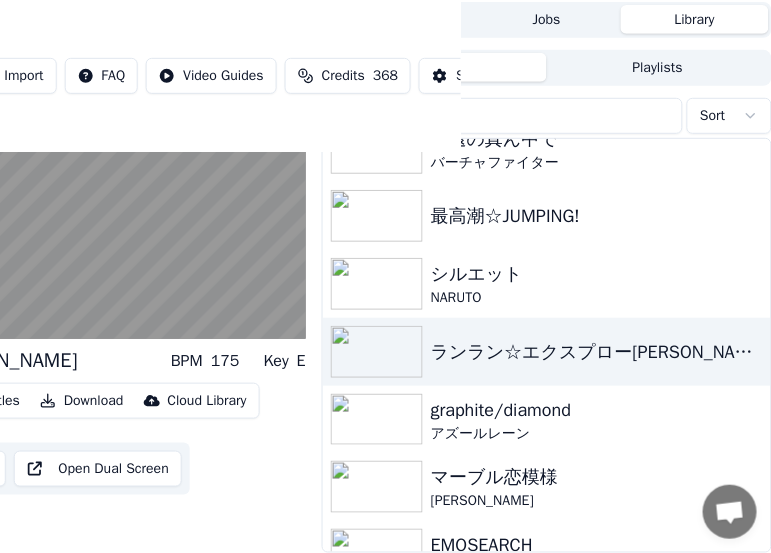 scroll, scrollTop: 162, scrollLeft: 0, axis: vertical 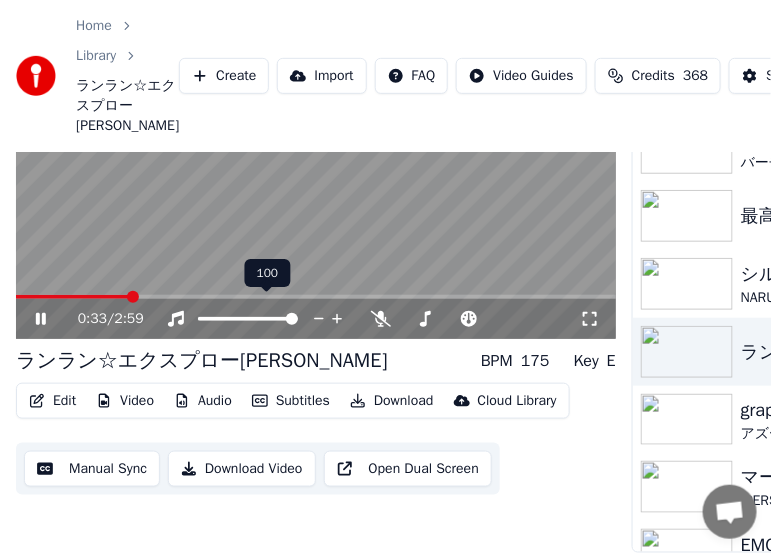 click at bounding box center [292, 319] 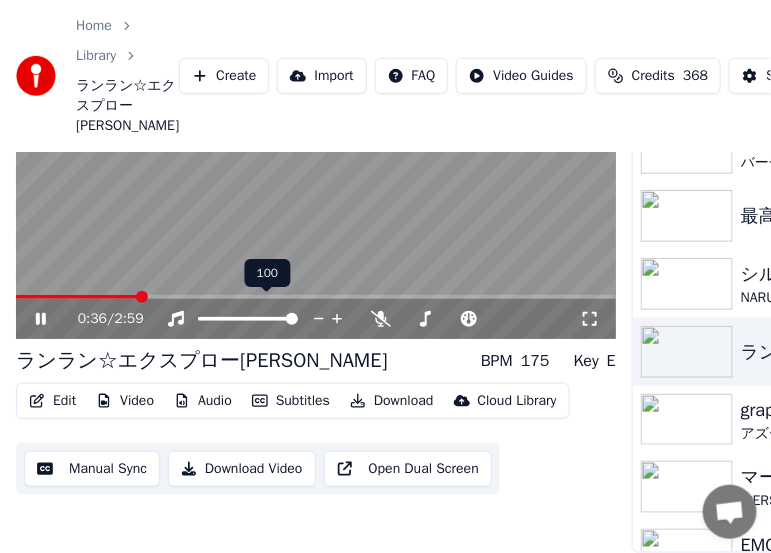 click at bounding box center (292, 319) 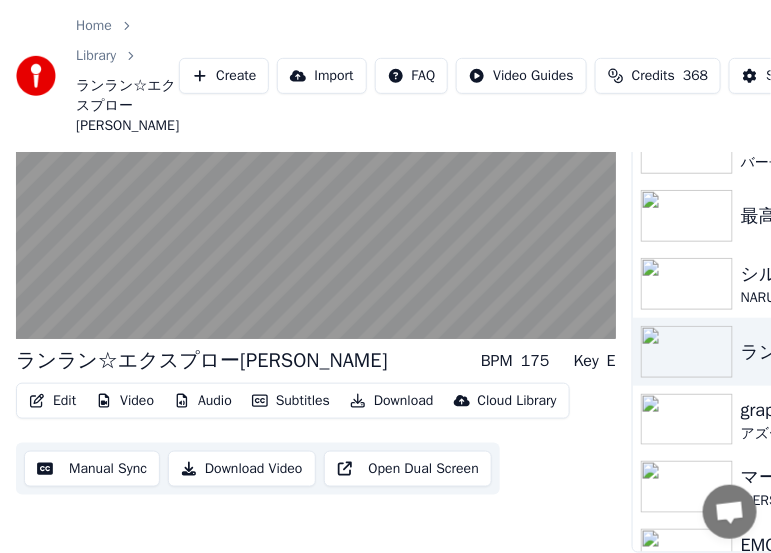 click on "Download Video" at bounding box center (242, 469) 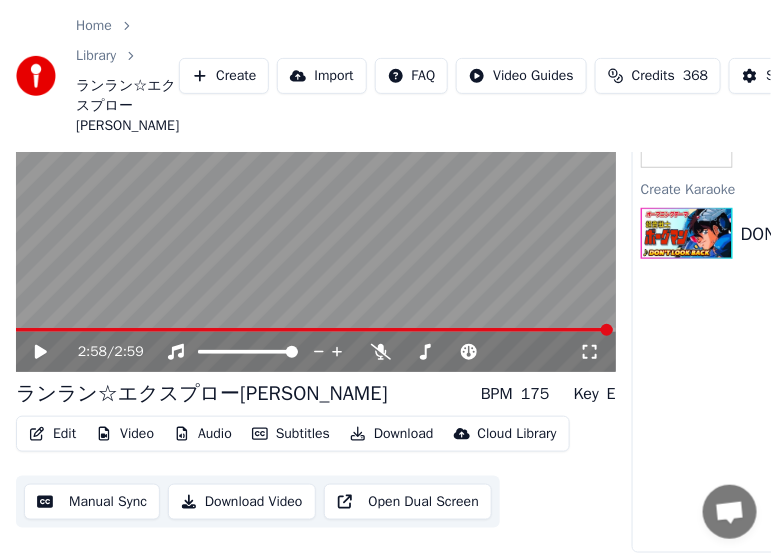 click on "Home Library ランラン☆エクスプロージョン Create Import FAQ Video Guides Credits 368 Settings" at bounding box center [385, 76] 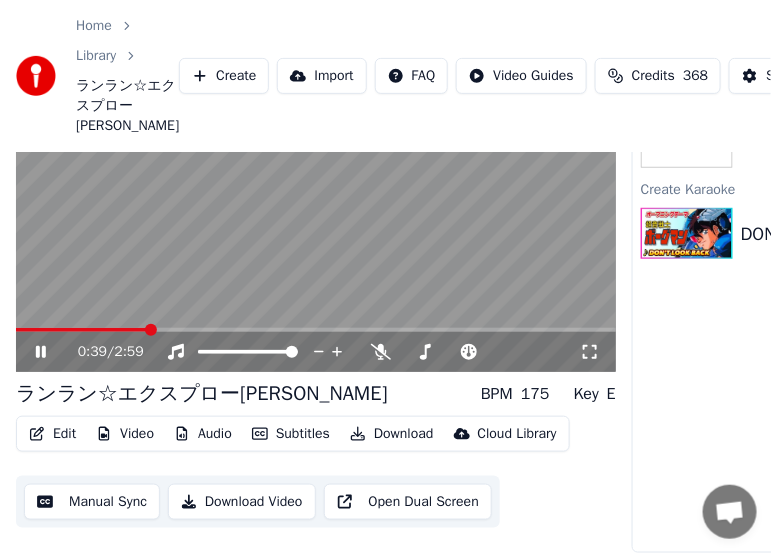 click on "Video" at bounding box center [125, 434] 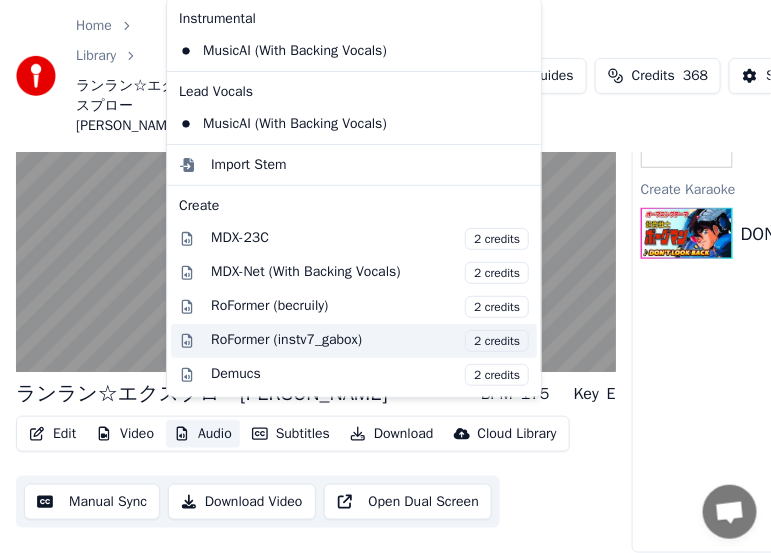 click on "RoFormer (instv7_gabox) 2 credits" at bounding box center [370, 341] 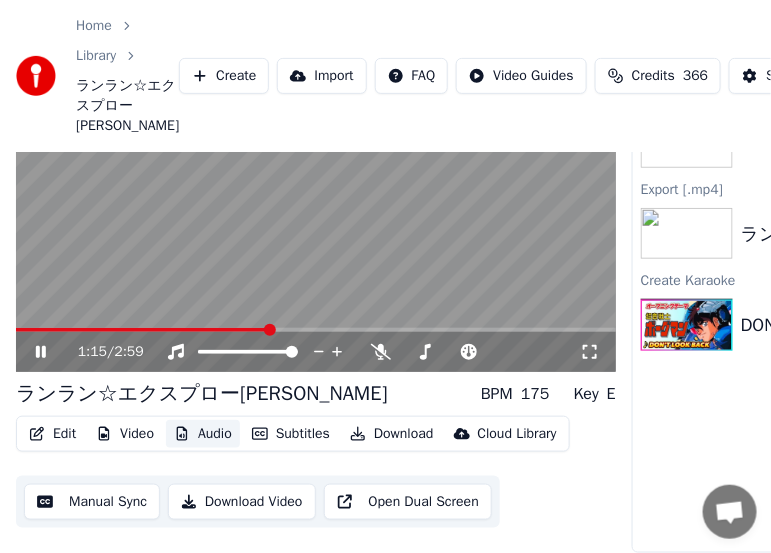 scroll, scrollTop: 131, scrollLeft: 310, axis: both 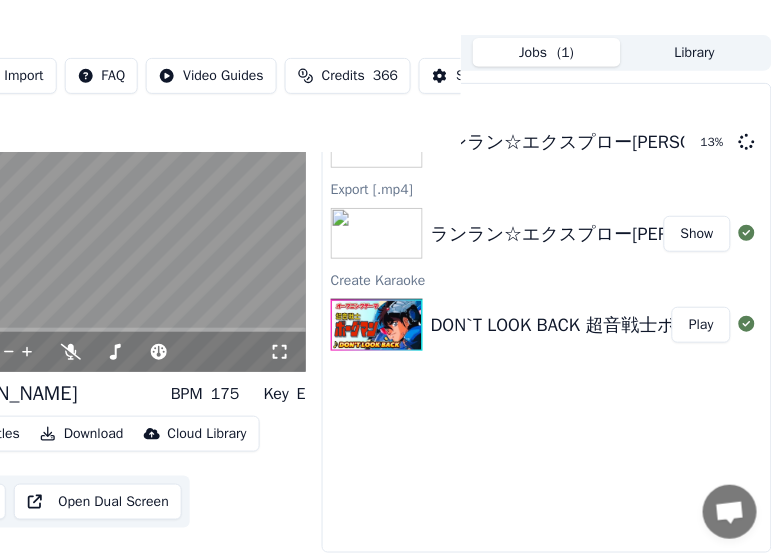 click at bounding box center (6, 204) 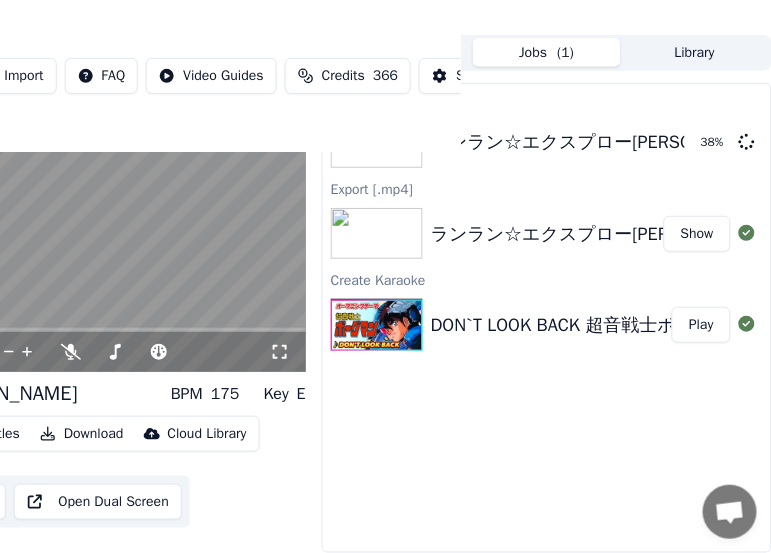 scroll, scrollTop: 131, scrollLeft: 0, axis: vertical 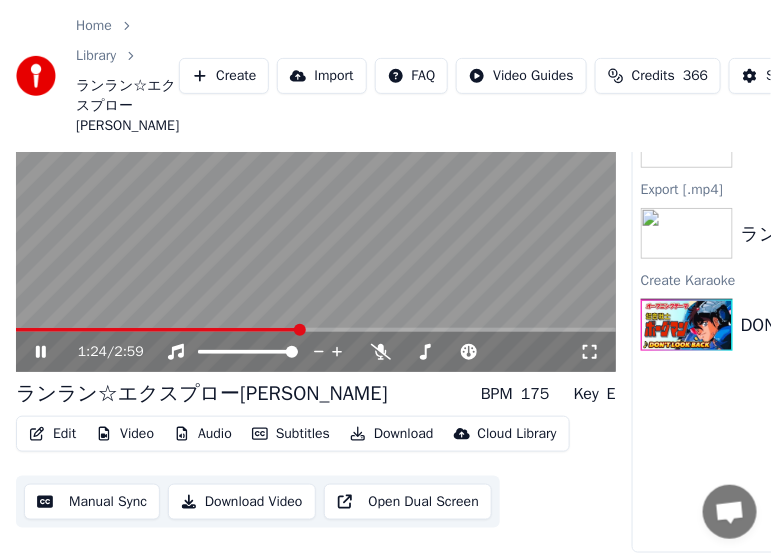 click at bounding box center (316, 204) 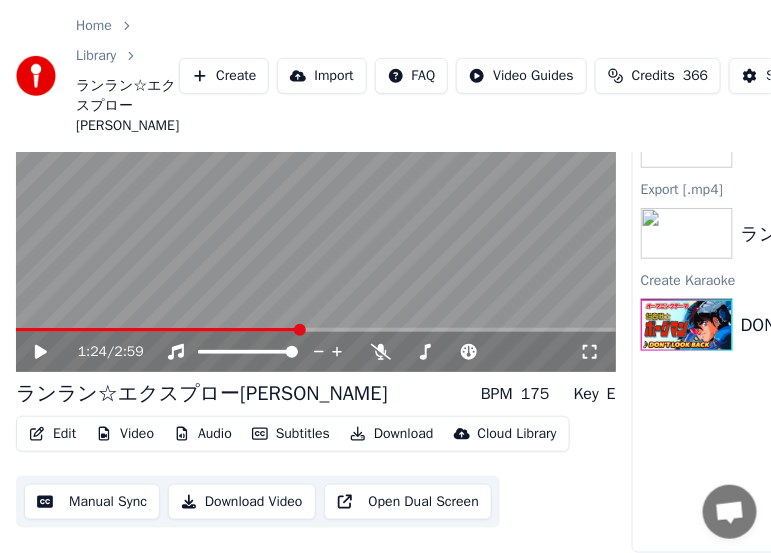 click on "1:24  /  2:59" at bounding box center (316, 204) 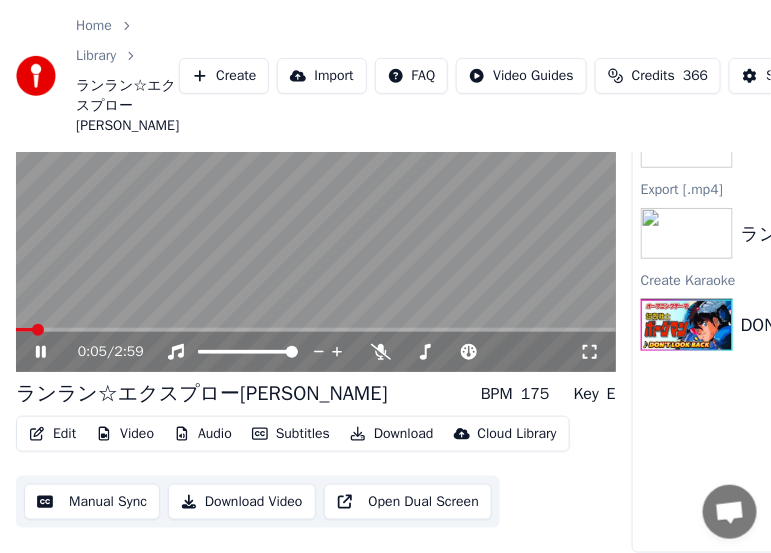 click at bounding box center [24, 330] 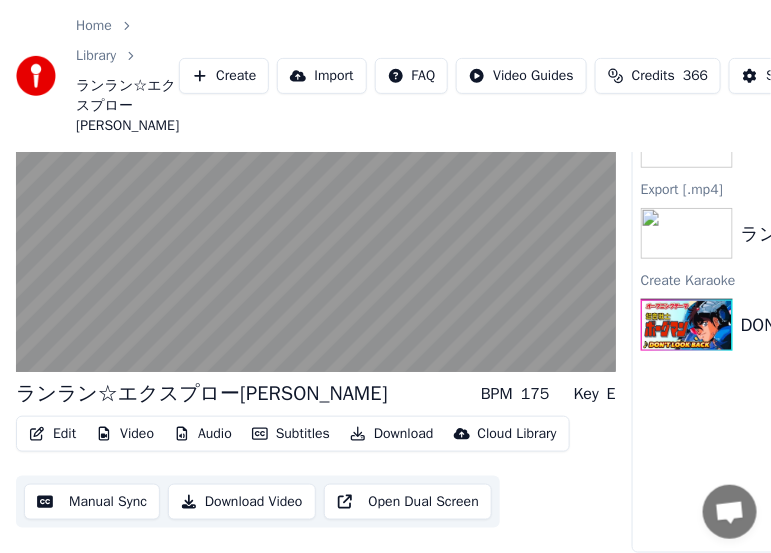 click on "Download Video" at bounding box center (242, 502) 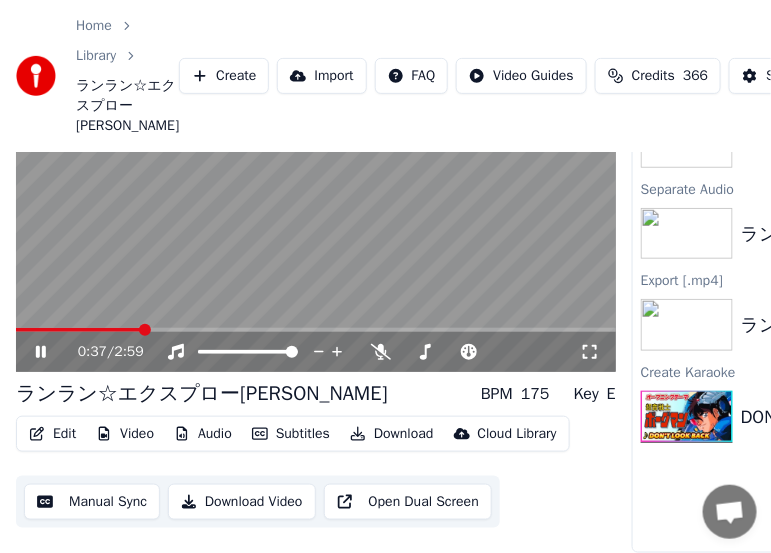 click on "Home Library ランラン☆エクスプロージョン Create Import FAQ Video Guides Credits 366 Settings" at bounding box center (385, 76) 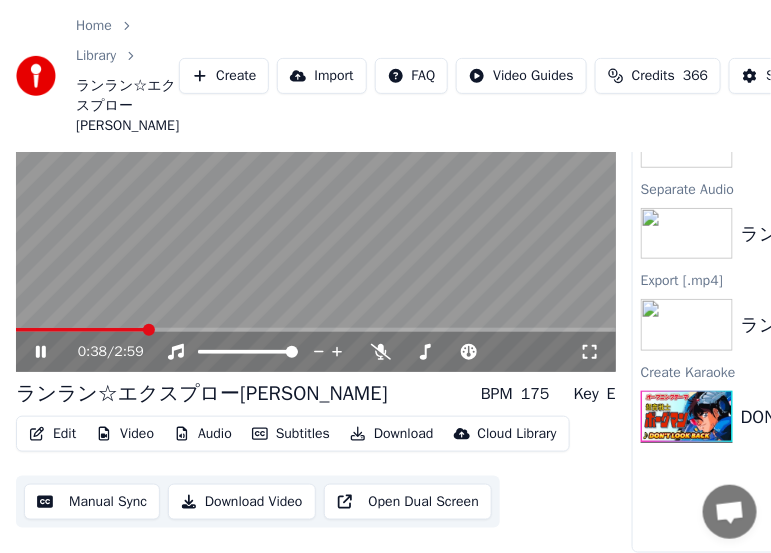 click on "Download Video" at bounding box center (242, 502) 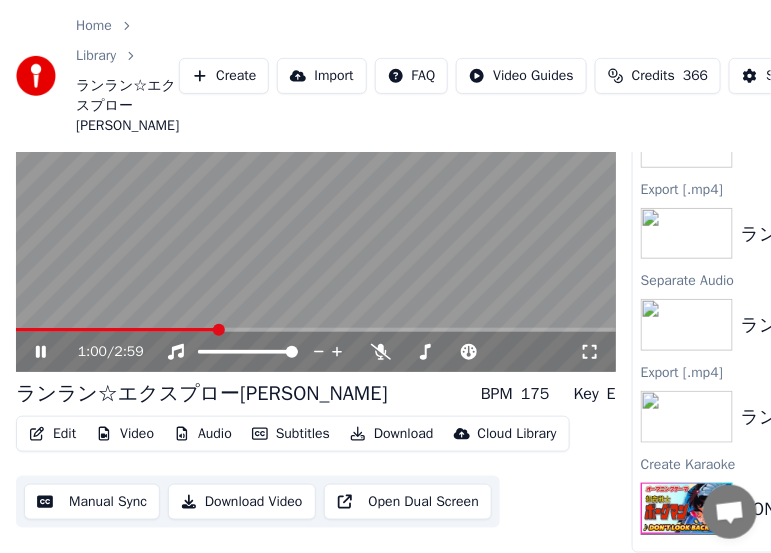 click on "Home Library ランラン☆エクスプロージョン Create Import FAQ Video Guides Credits 366 Settings" at bounding box center [385, 76] 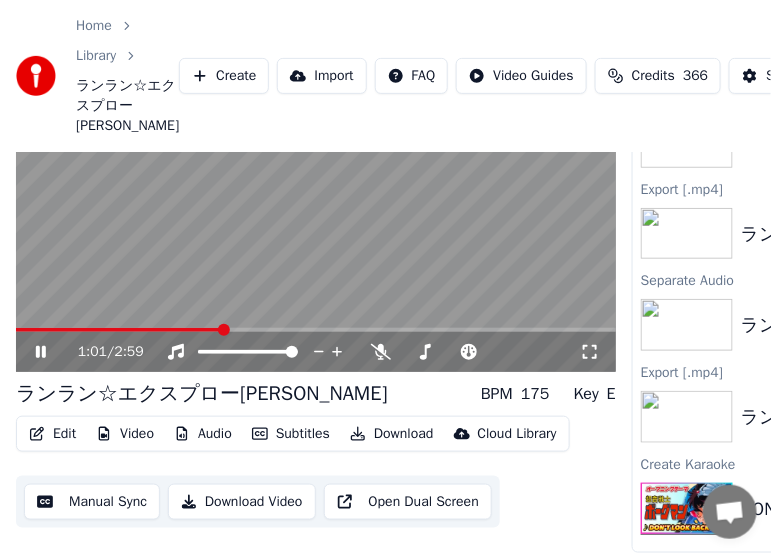 click on "Download Video" at bounding box center (242, 502) 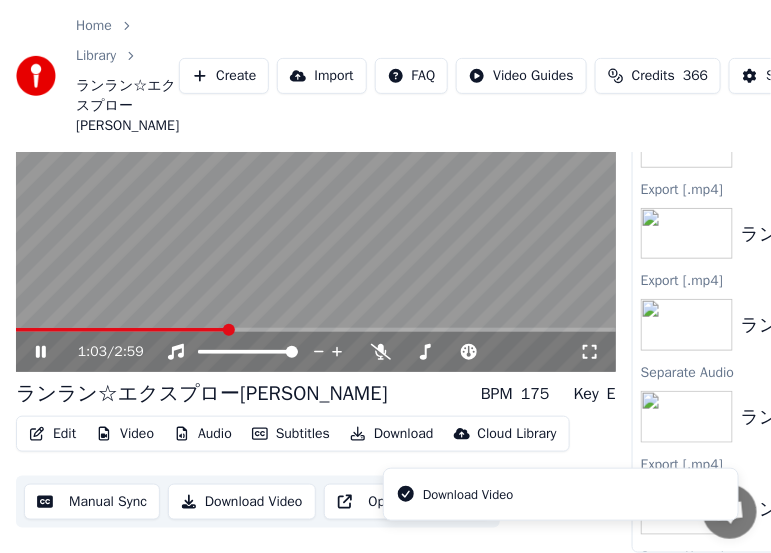 click on "Download Video" at bounding box center (468, 495) 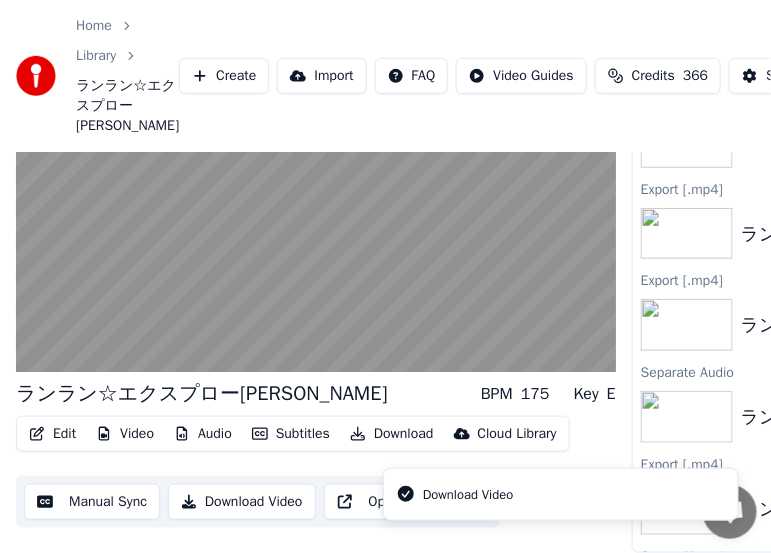 click on "ランラン☆エクスプロージョン BPM 175 Key E Edit Video Audio Subtitles Download Cloud Library Manual Sync Download Video Open Dual Screen Queue ( 1 ) Jobs ( 3 ) Library Export [.mp4] ランラン☆エクスプロー[PERSON_NAME] 1 % Export [.mp4] ランラン☆エクスプロー[PERSON_NAME] 37 % Export [.mp4] ランラン☆エクスプロー[PERSON_NAME] 82 % Separate Audio ランラン☆エクスプロージョン Play Export [.mp4] ランラン☆エクスプロー[PERSON_NAME] Show Create Karaoke DON`T LOOK BACK 超音戦士ボーグマン Play" at bounding box center [385, 294] 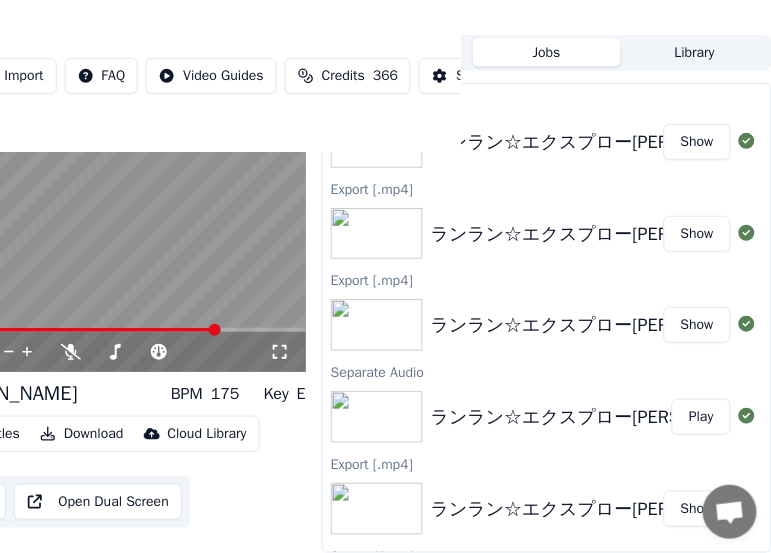 click on "Home Library ランラン☆エクスプロージョン Create Import FAQ Video Guides Credits 366 Settings" at bounding box center [75, 76] 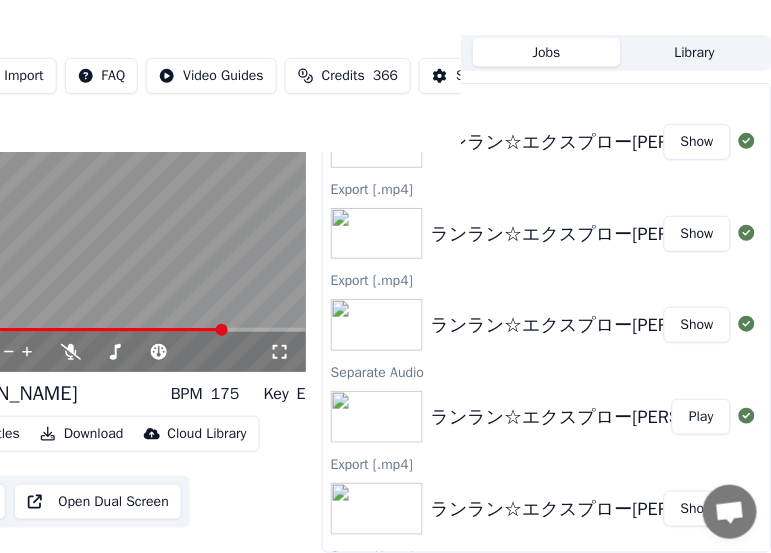 scroll, scrollTop: 131, scrollLeft: 0, axis: vertical 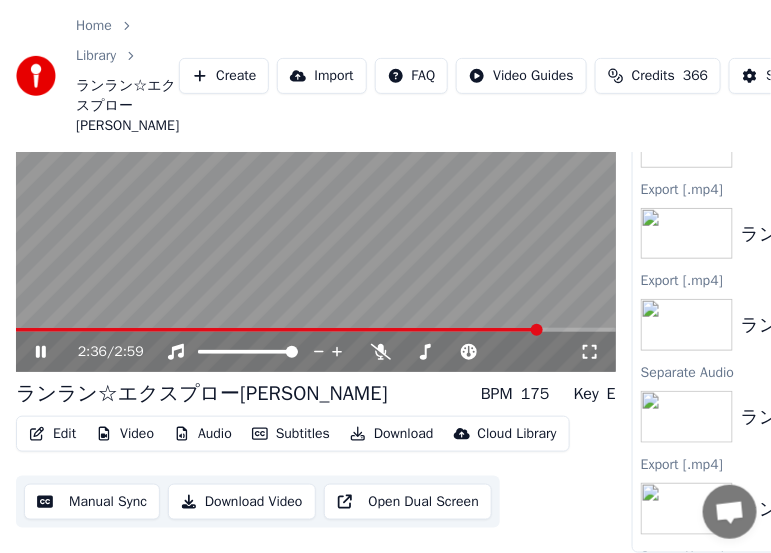 click 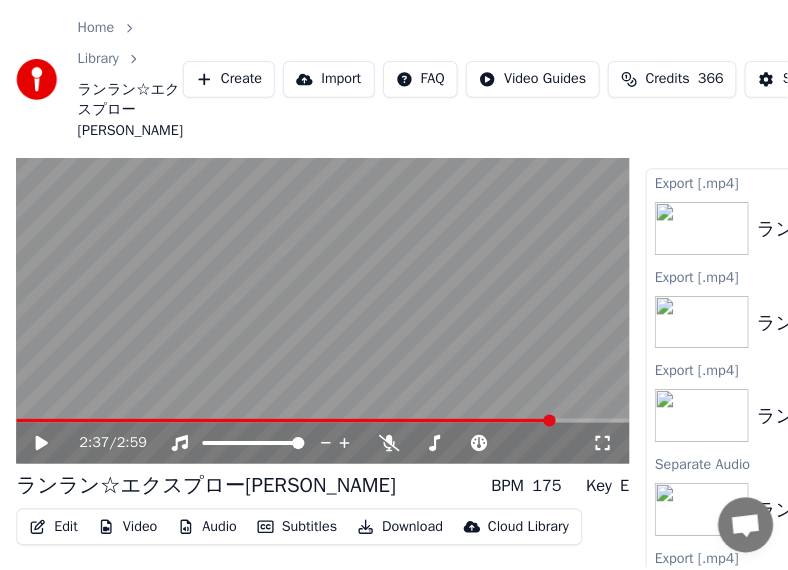 scroll, scrollTop: 0, scrollLeft: 0, axis: both 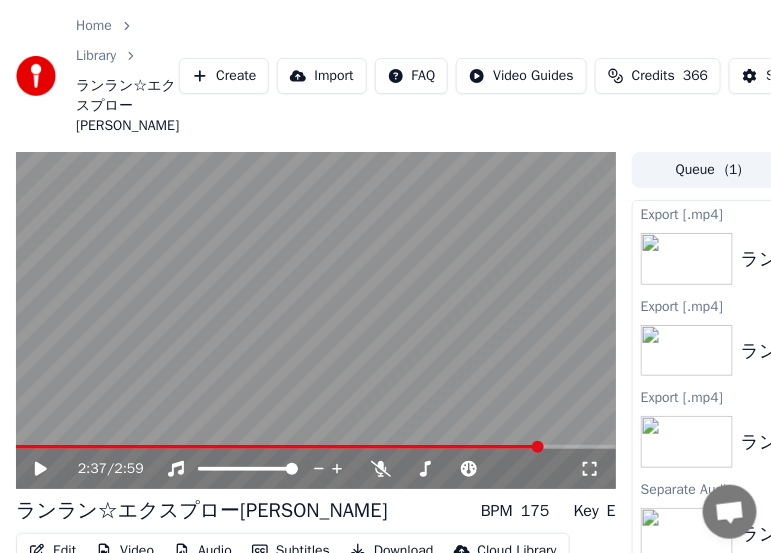 click on "Library" at bounding box center [96, 56] 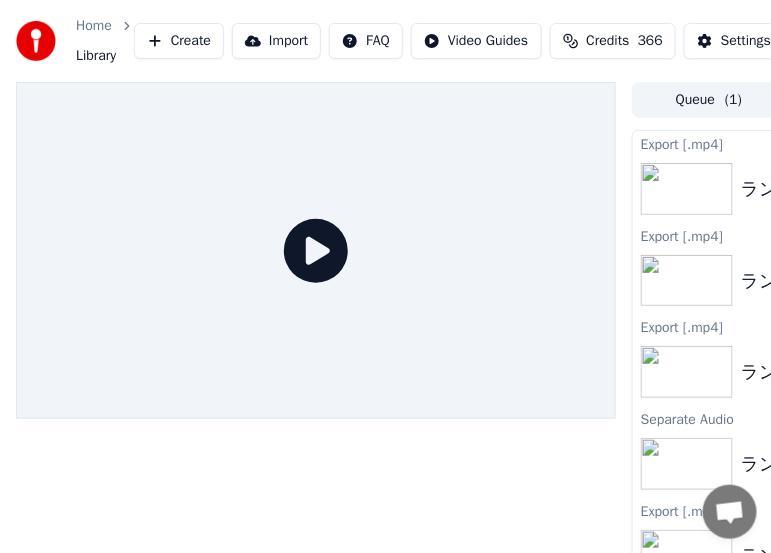 click on "Create" at bounding box center (179, 41) 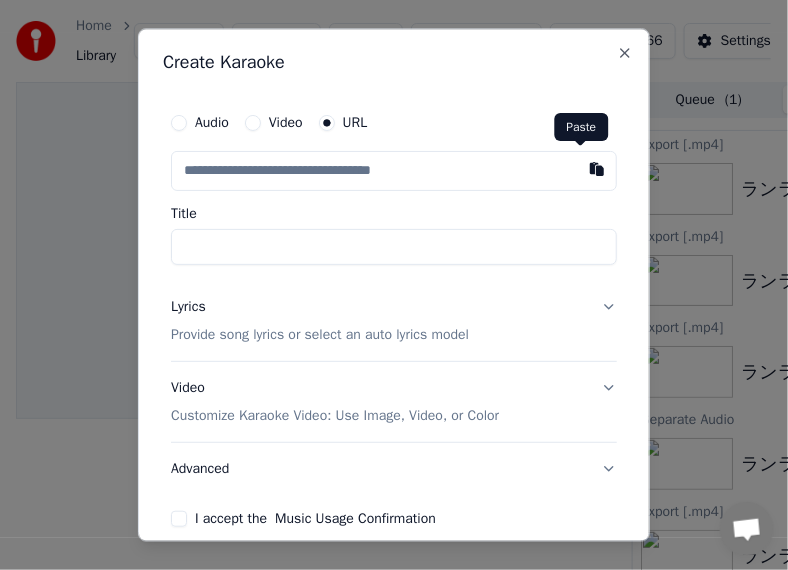 click at bounding box center (597, 170) 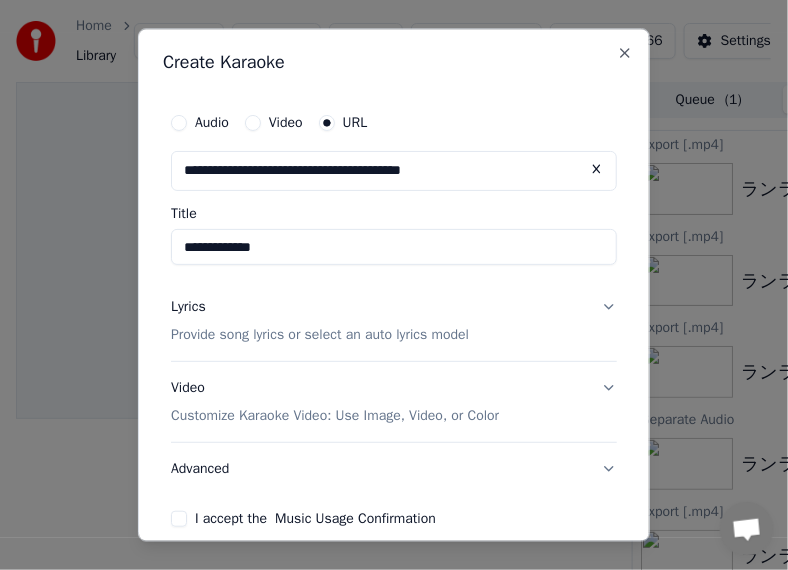click on "**********" at bounding box center [394, 248] 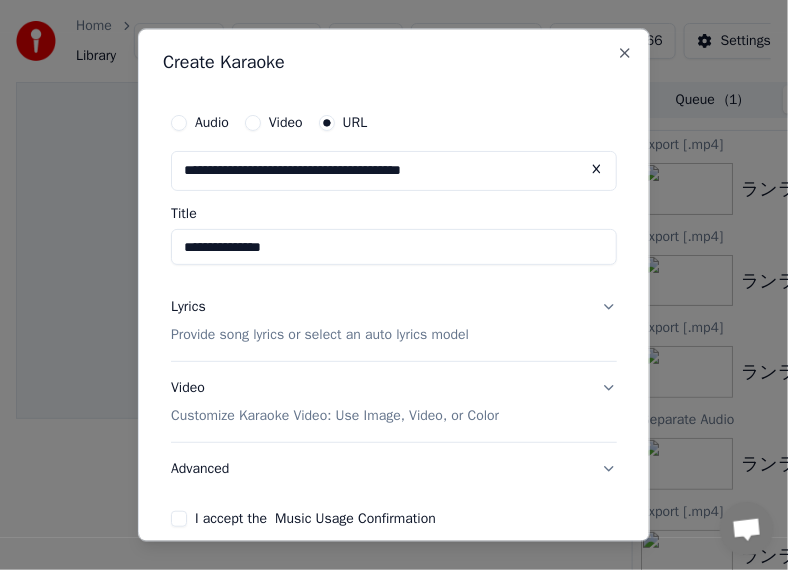 paste on "**********" 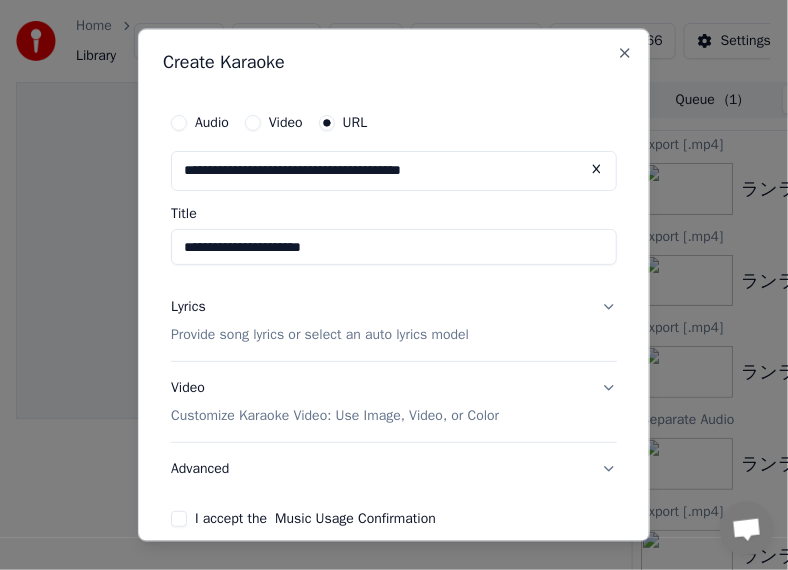 type on "**********" 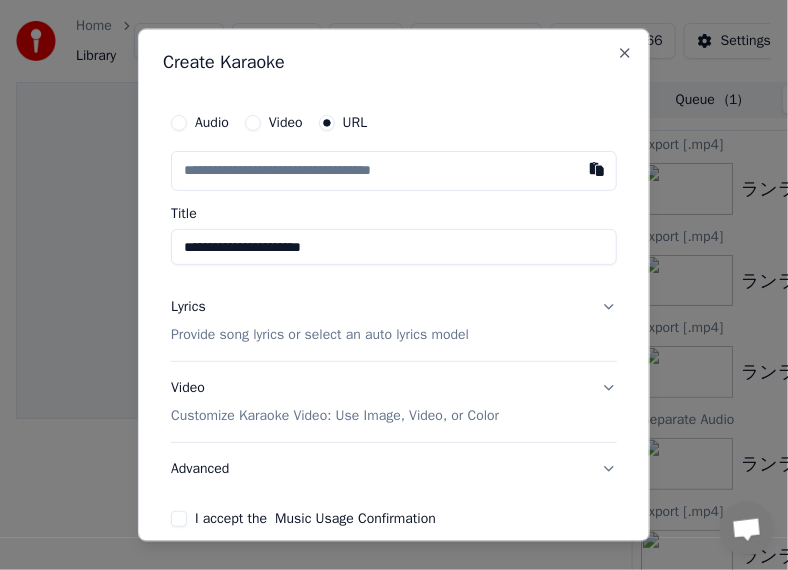 click on "Lyrics Provide song lyrics or select an auto lyrics model" at bounding box center (394, 322) 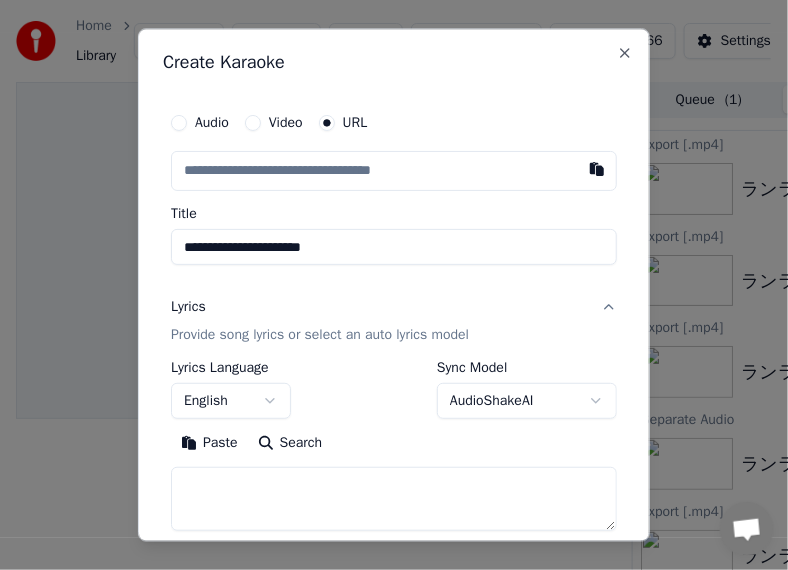 click on "Lyrics Provide song lyrics or select an auto lyrics model" at bounding box center (394, 322) 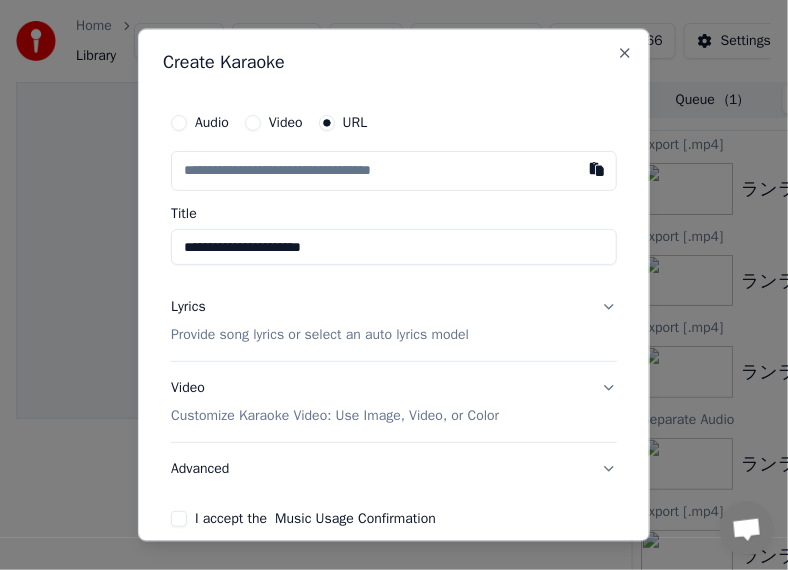 click on "Lyrics Provide song lyrics or select an auto lyrics model" at bounding box center [394, 322] 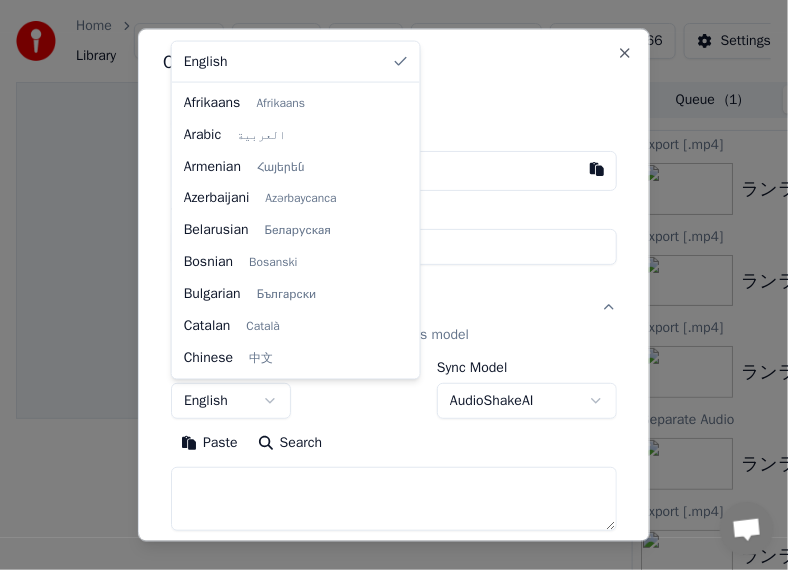 click on "**********" at bounding box center (385, 285) 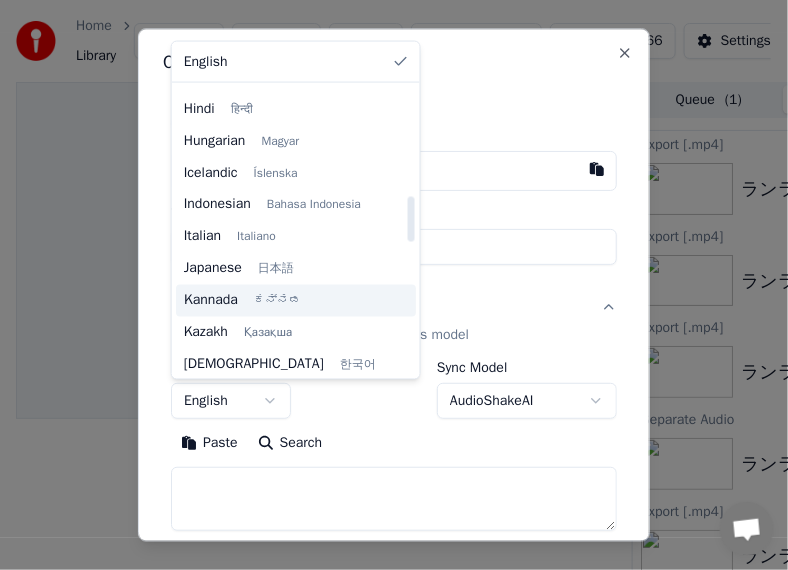 scroll, scrollTop: 700, scrollLeft: 0, axis: vertical 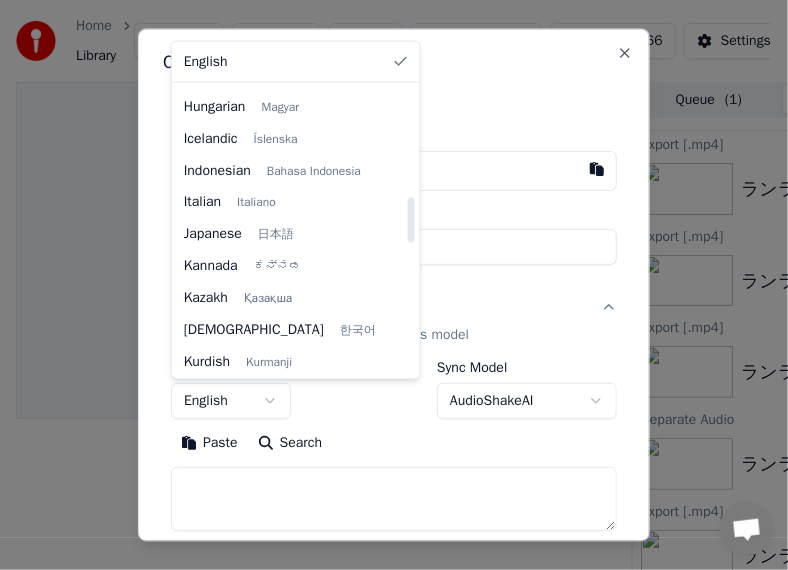 select on "**" 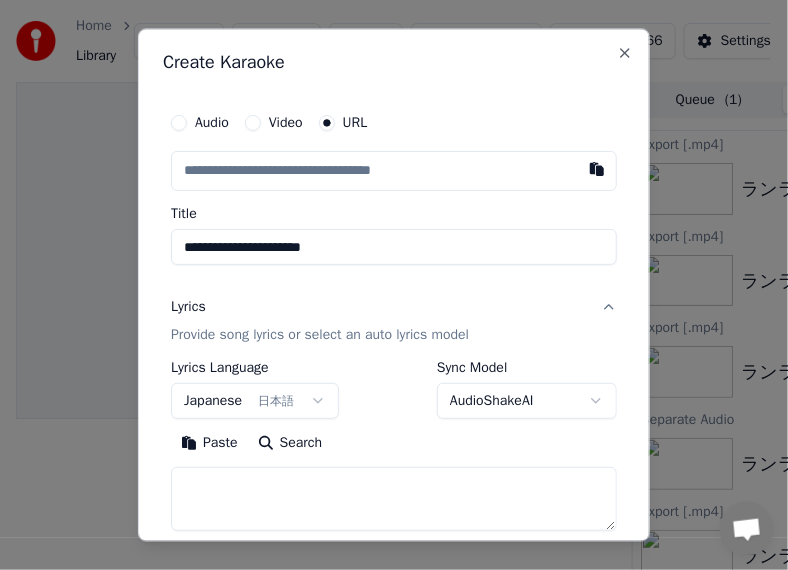 click on "Paste" at bounding box center [209, 443] 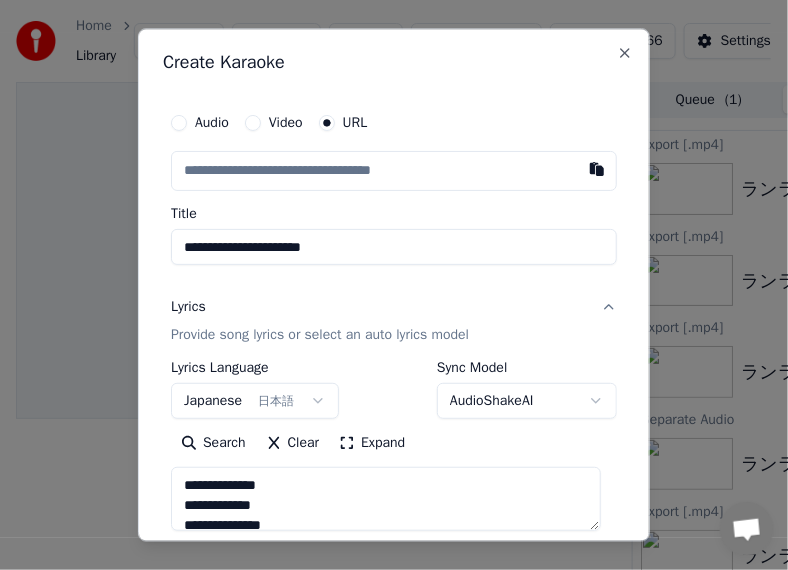 scroll, scrollTop: 280, scrollLeft: 0, axis: vertical 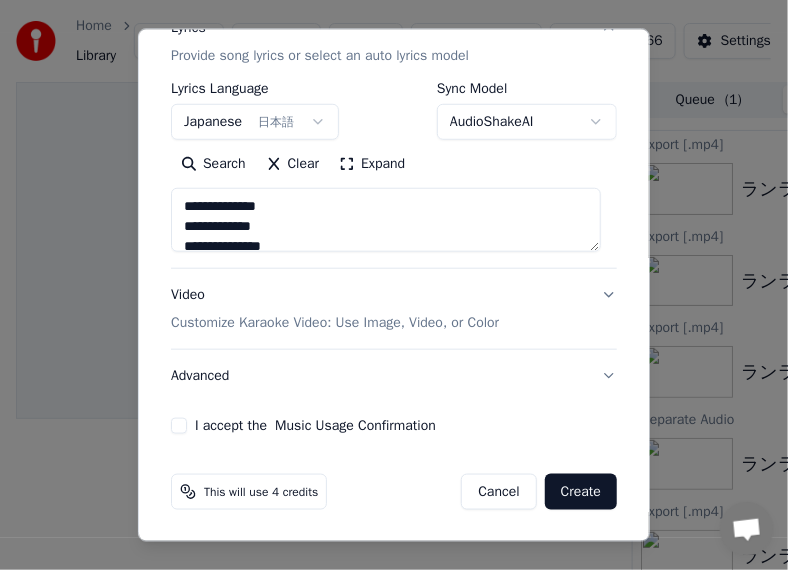 click on "Advanced" at bounding box center [394, 375] 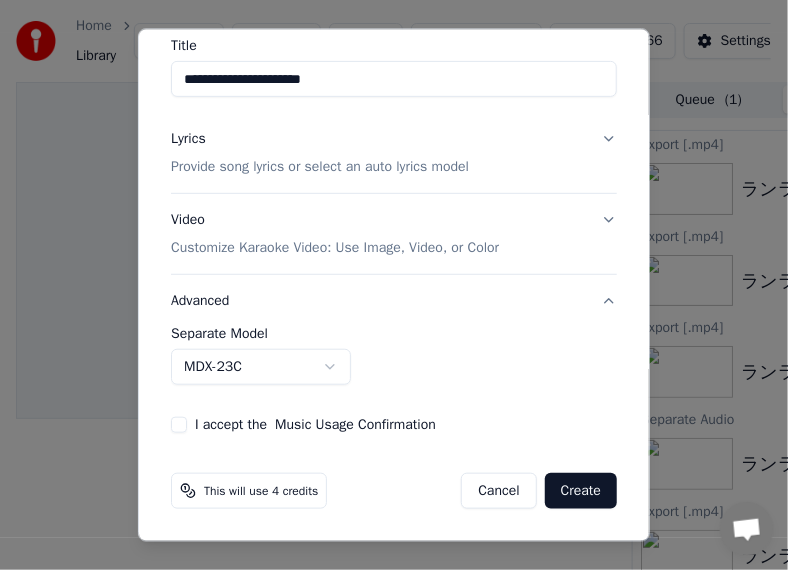 scroll, scrollTop: 167, scrollLeft: 0, axis: vertical 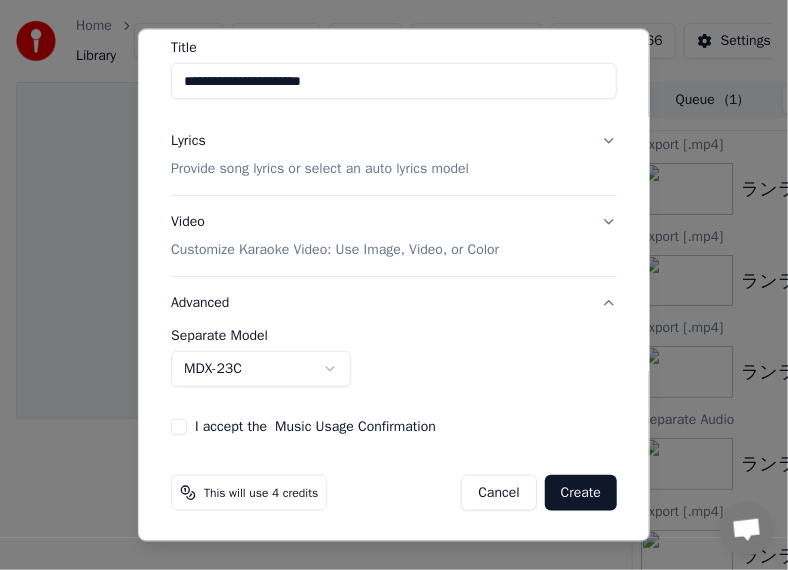 click on "**********" at bounding box center [385, 285] 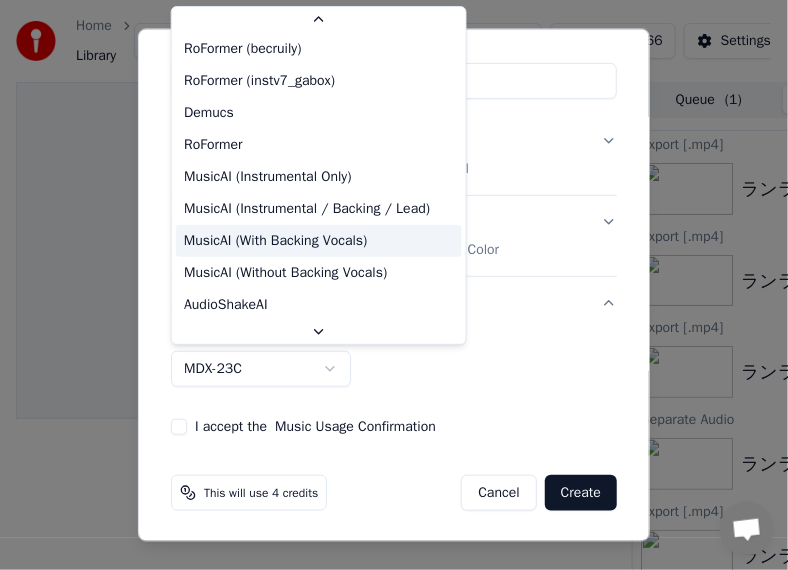 scroll, scrollTop: 0, scrollLeft: 0, axis: both 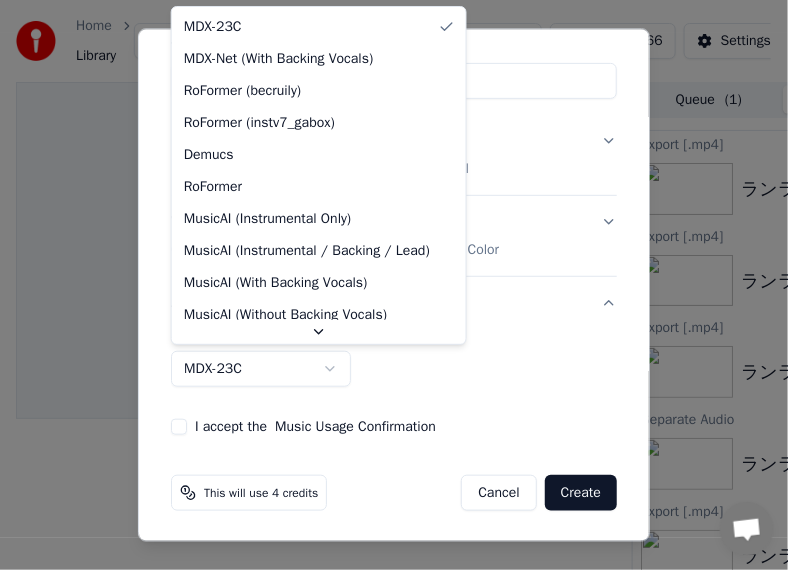 select on "**********" 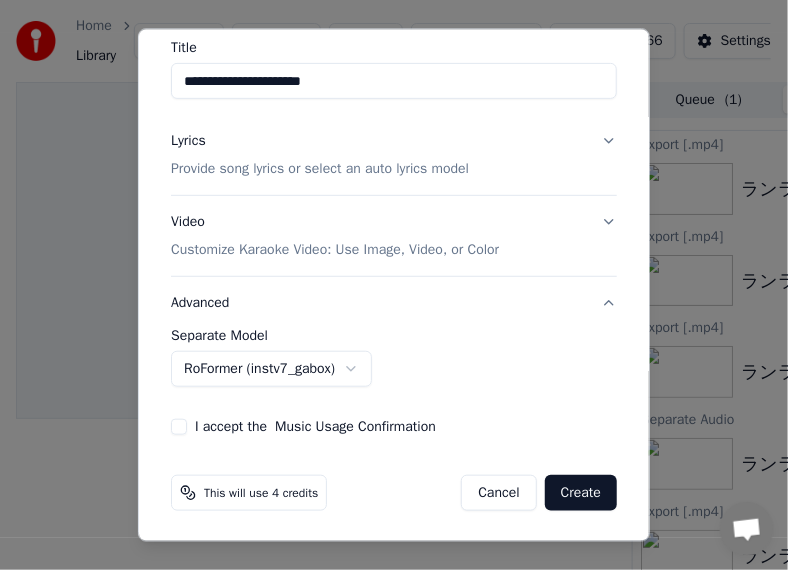click on "I accept the   Music Usage Confirmation" at bounding box center [179, 426] 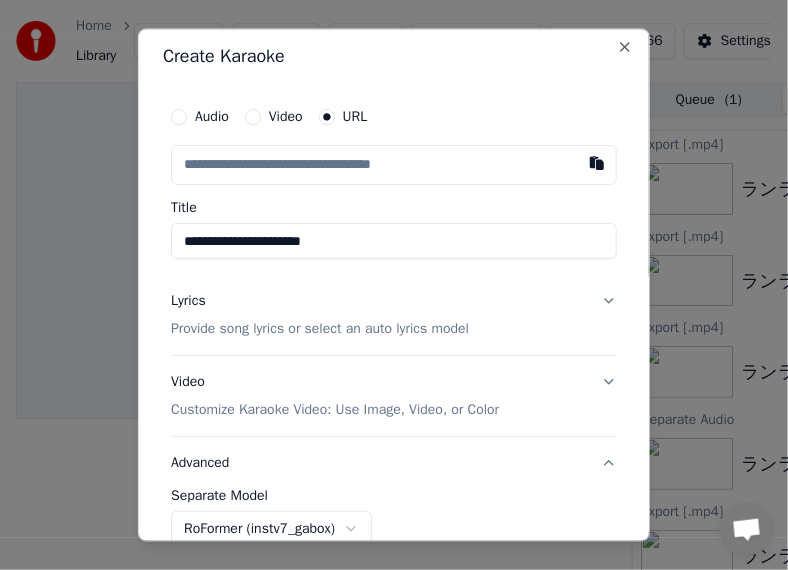 scroll, scrollTop: 0, scrollLeft: 0, axis: both 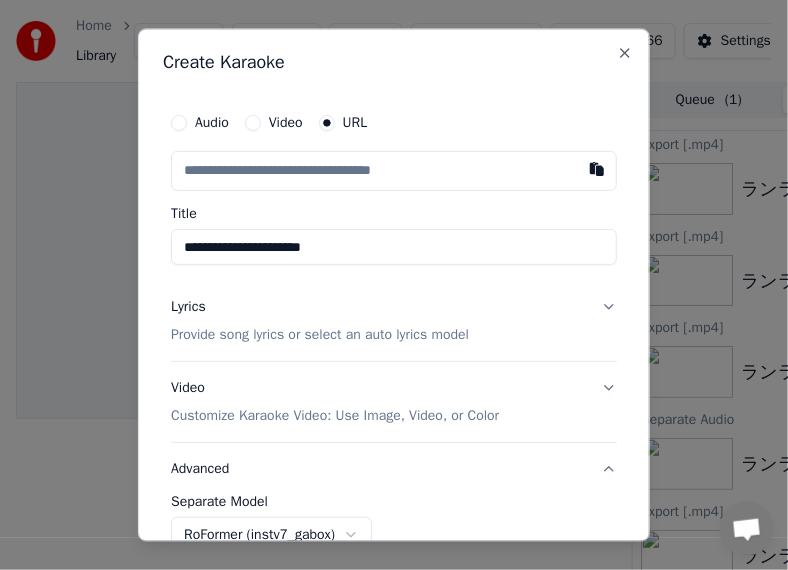 click on "Lyrics Provide song lyrics or select an auto lyrics model" at bounding box center (394, 322) 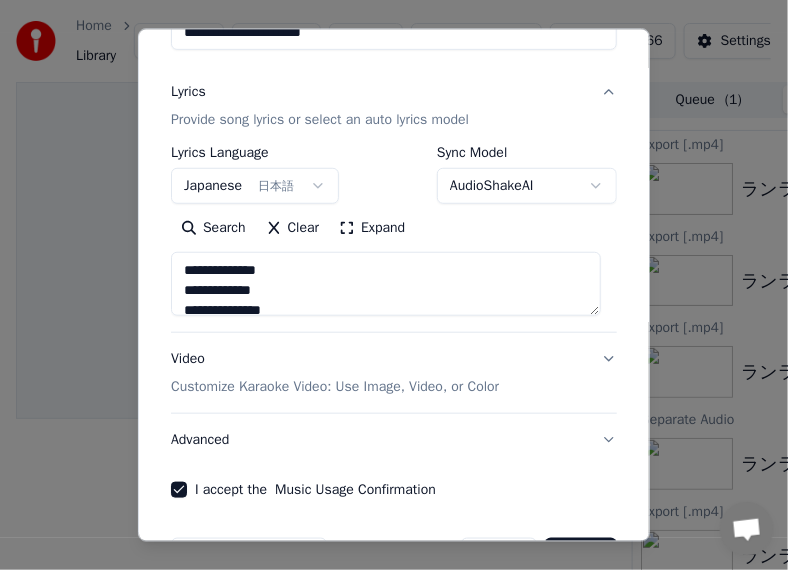 scroll, scrollTop: 280, scrollLeft: 0, axis: vertical 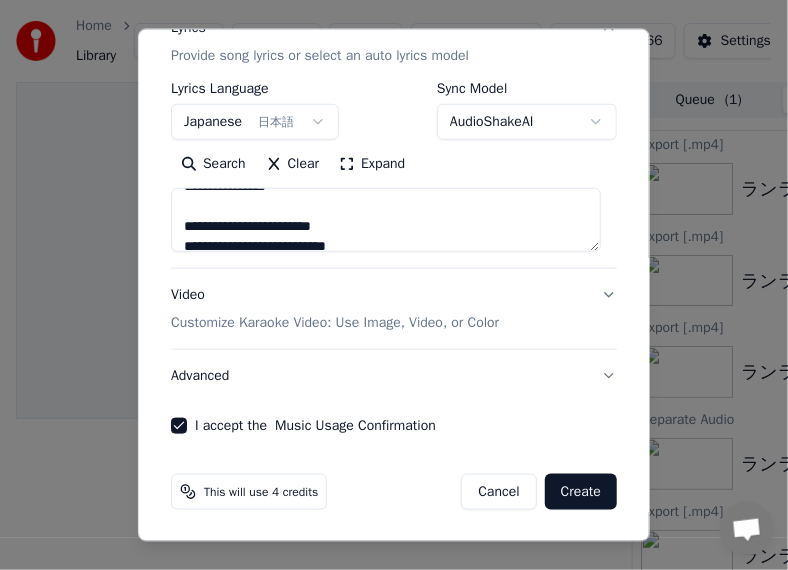 click on "Video Customize Karaoke Video: Use Image, Video, or Color" at bounding box center [394, 308] 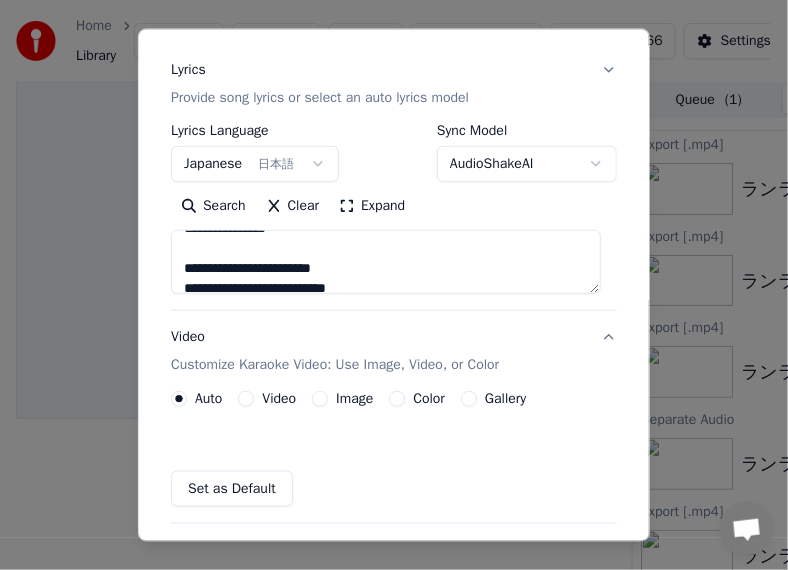 scroll, scrollTop: 226, scrollLeft: 0, axis: vertical 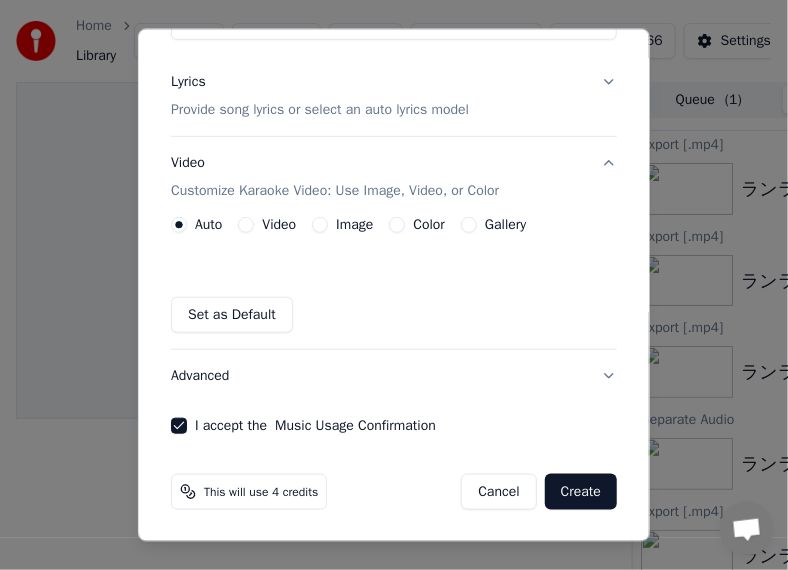click on "Gallery" at bounding box center (505, 224) 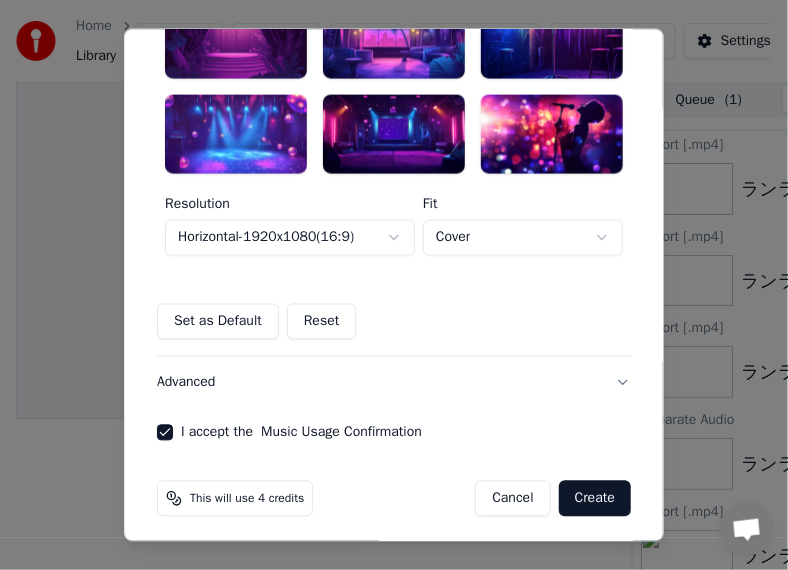 scroll, scrollTop: 691, scrollLeft: 0, axis: vertical 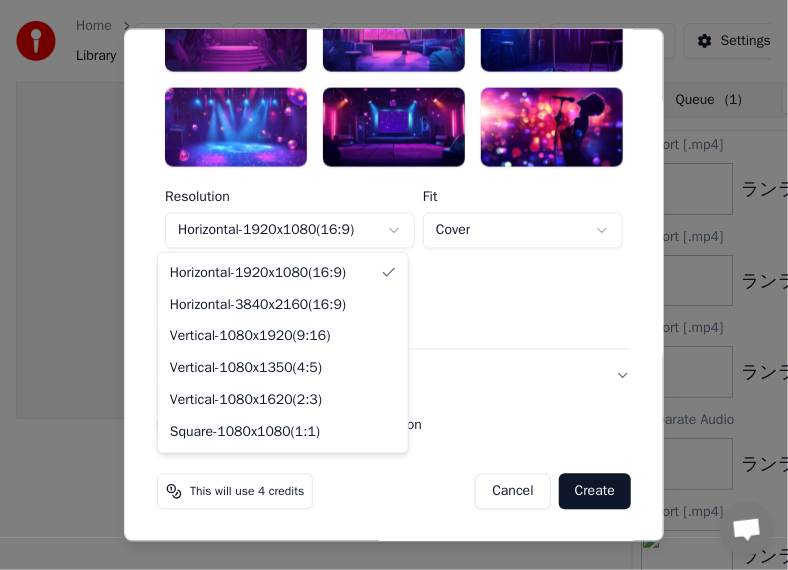 click on "**********" at bounding box center [385, 285] 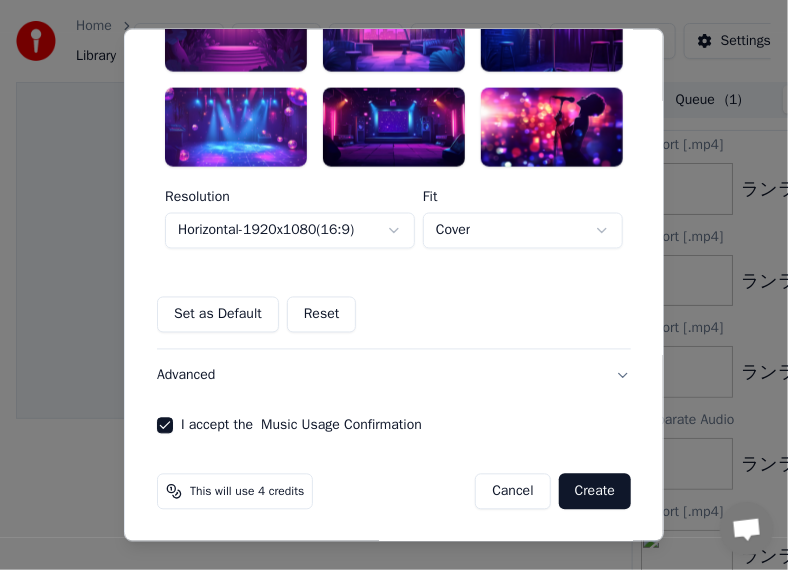 click on "**********" at bounding box center (385, 285) 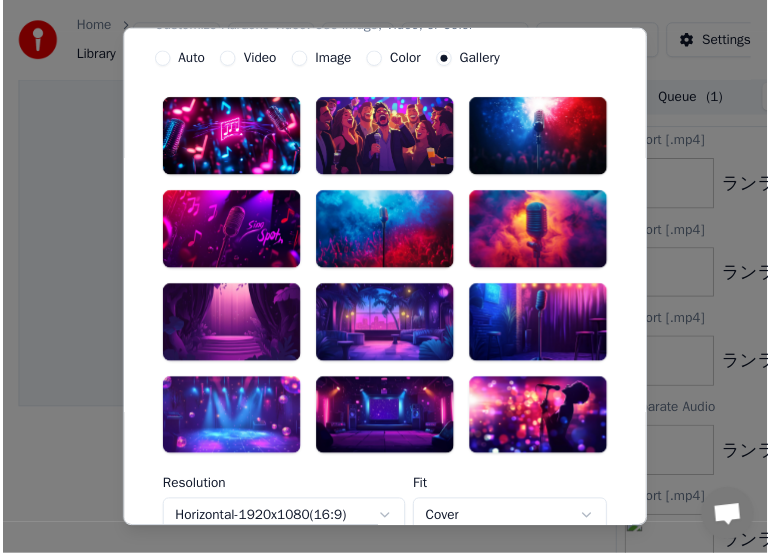 scroll, scrollTop: 291, scrollLeft: 0, axis: vertical 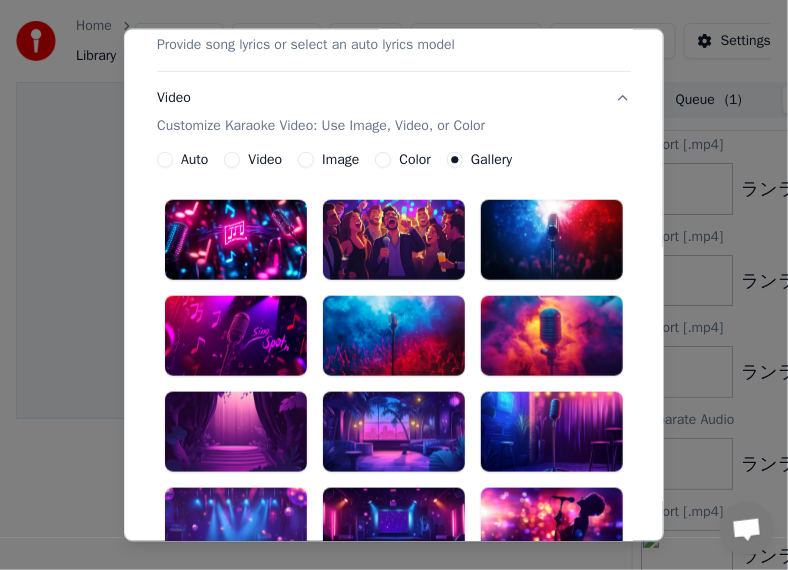 click on "Image" at bounding box center (340, 159) 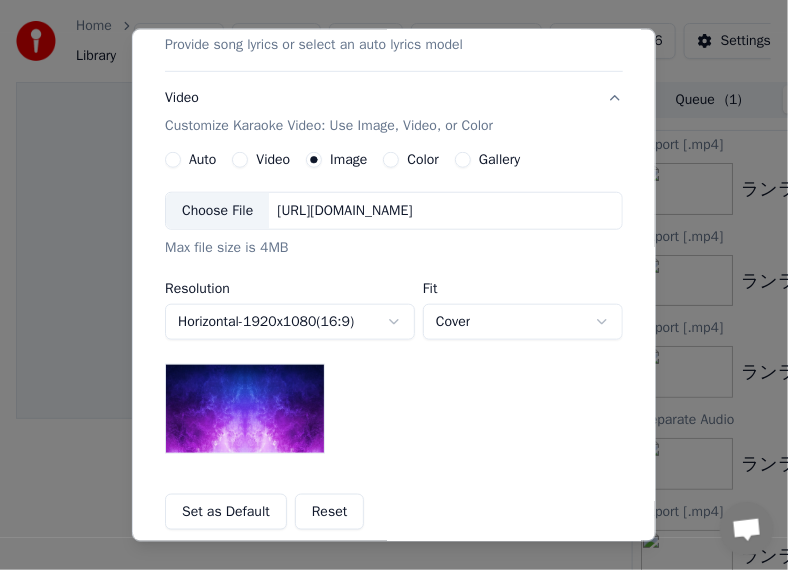 type 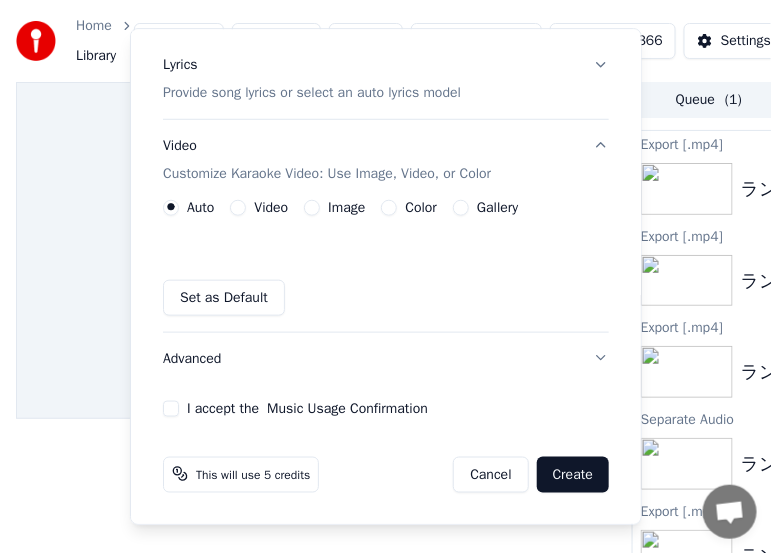 scroll, scrollTop: 226, scrollLeft: 0, axis: vertical 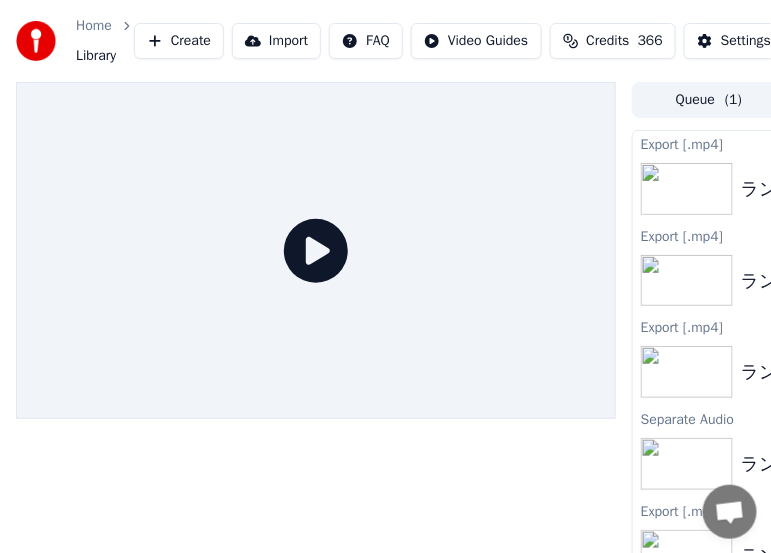 click on "Create" at bounding box center [179, 41] 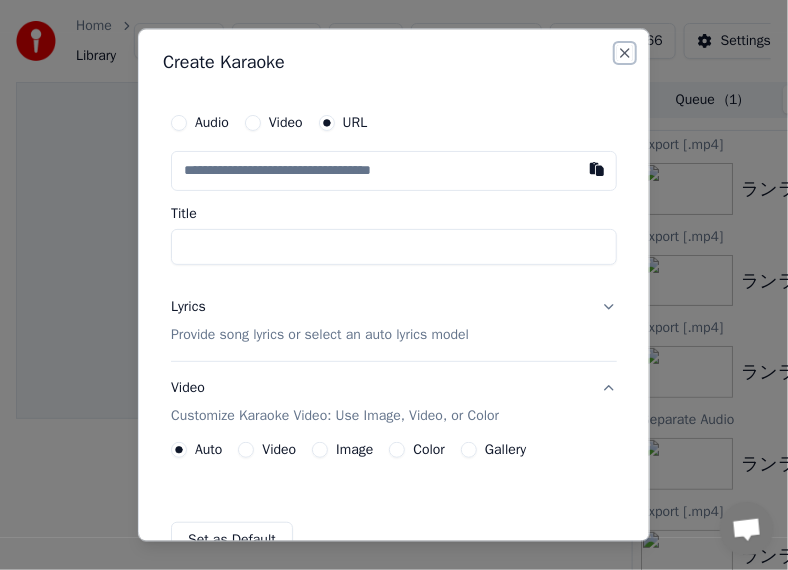 click on "Close" at bounding box center [625, 54] 